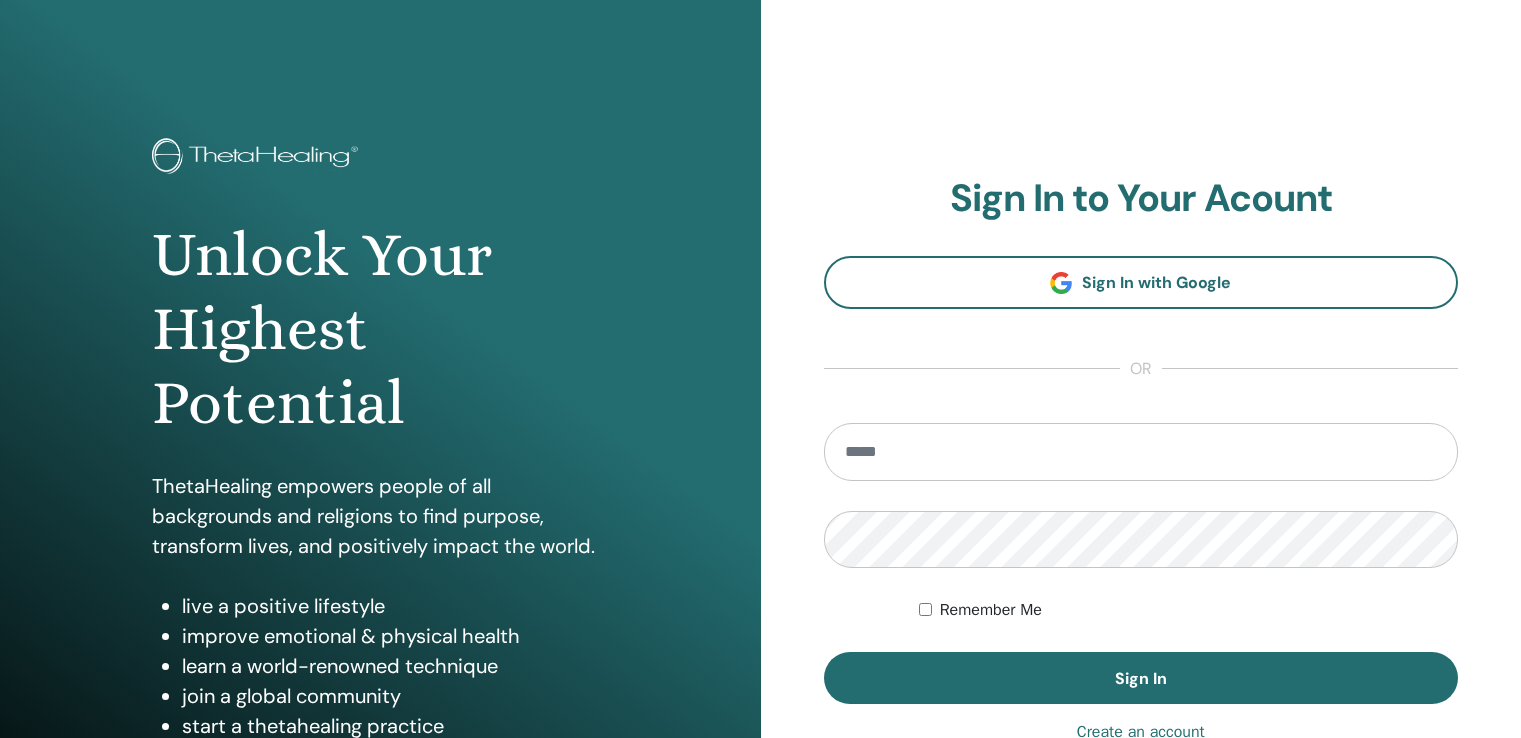 scroll, scrollTop: 0, scrollLeft: 0, axis: both 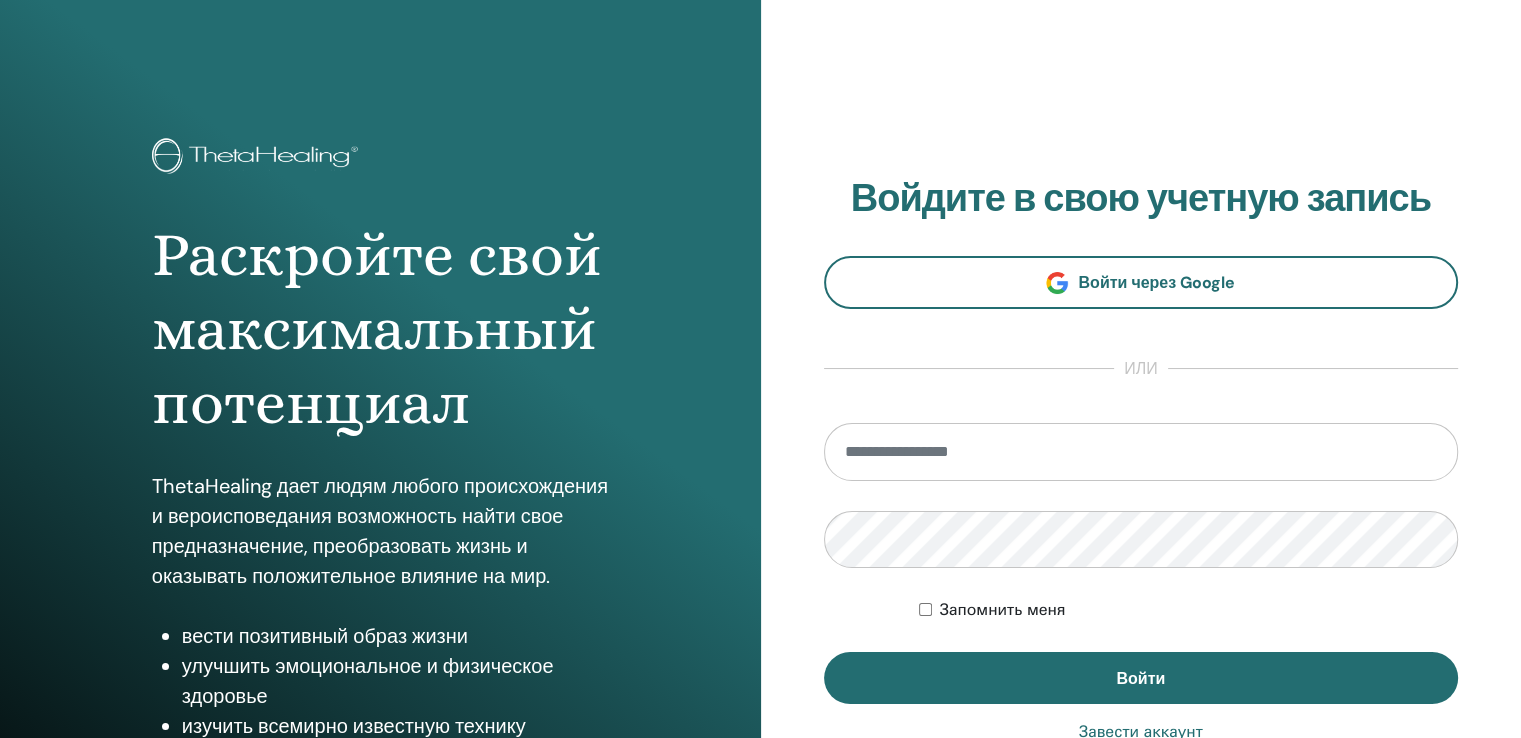 drag, startPoint x: 0, startPoint y: 0, endPoint x: 1129, endPoint y: 453, distance: 1216.4908 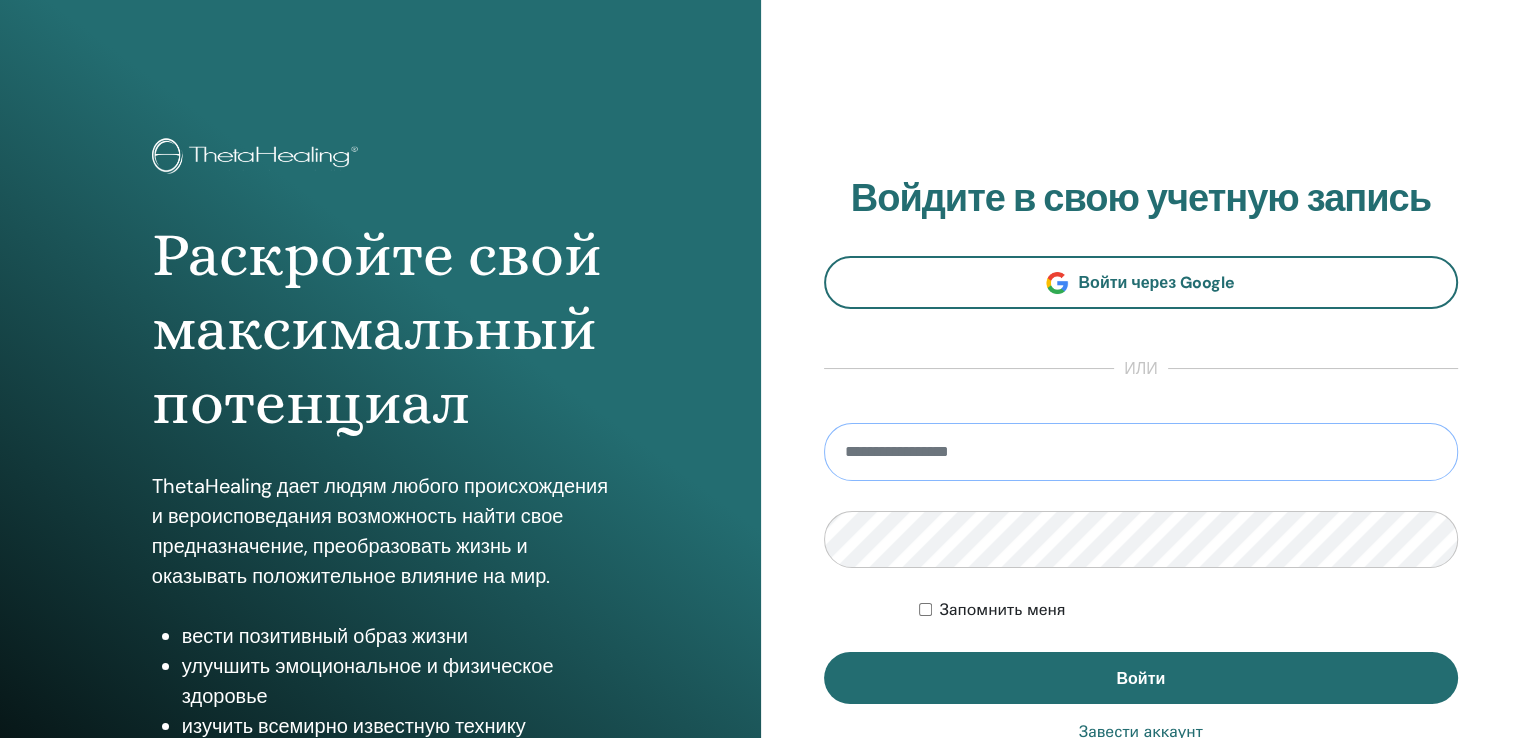 click at bounding box center [1141, 452] 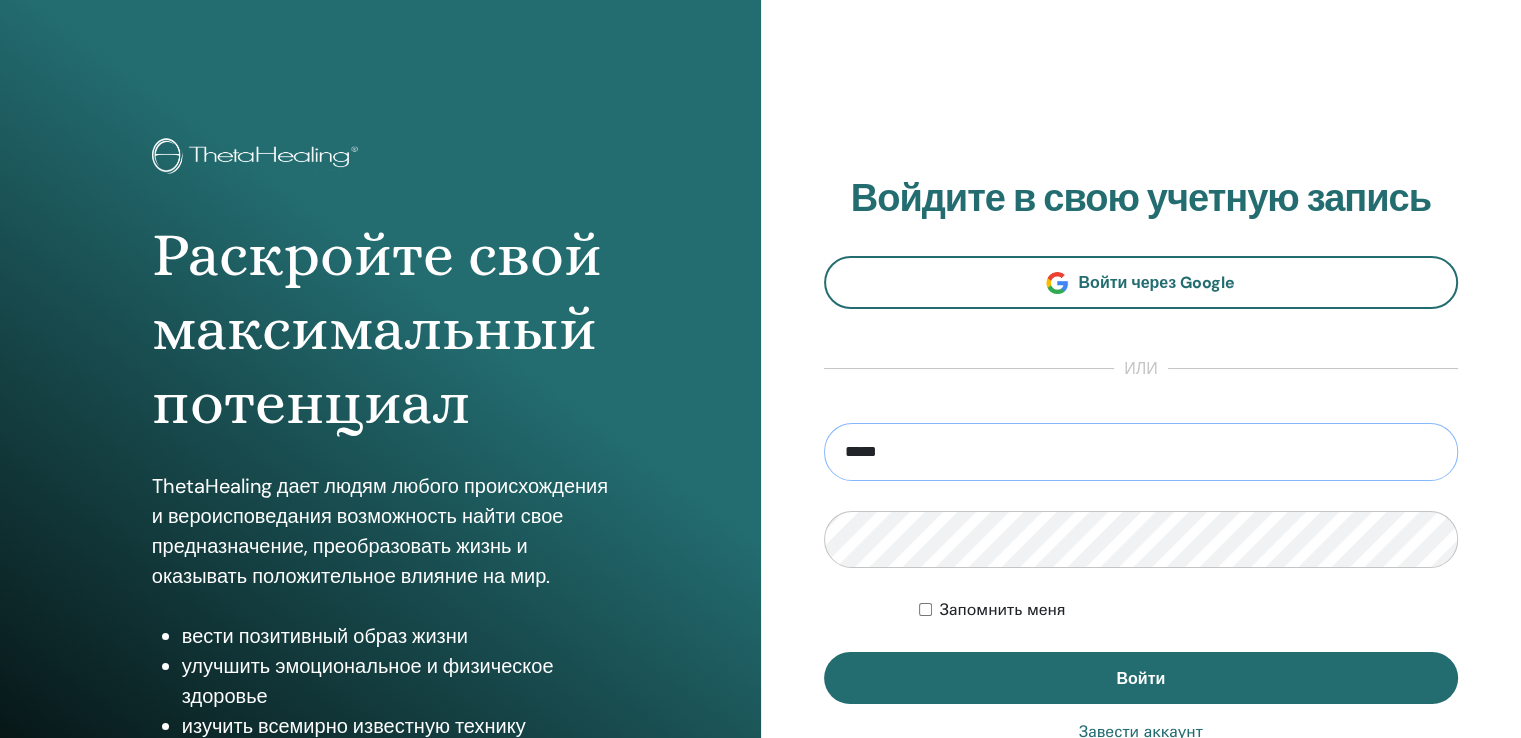 type on "**********" 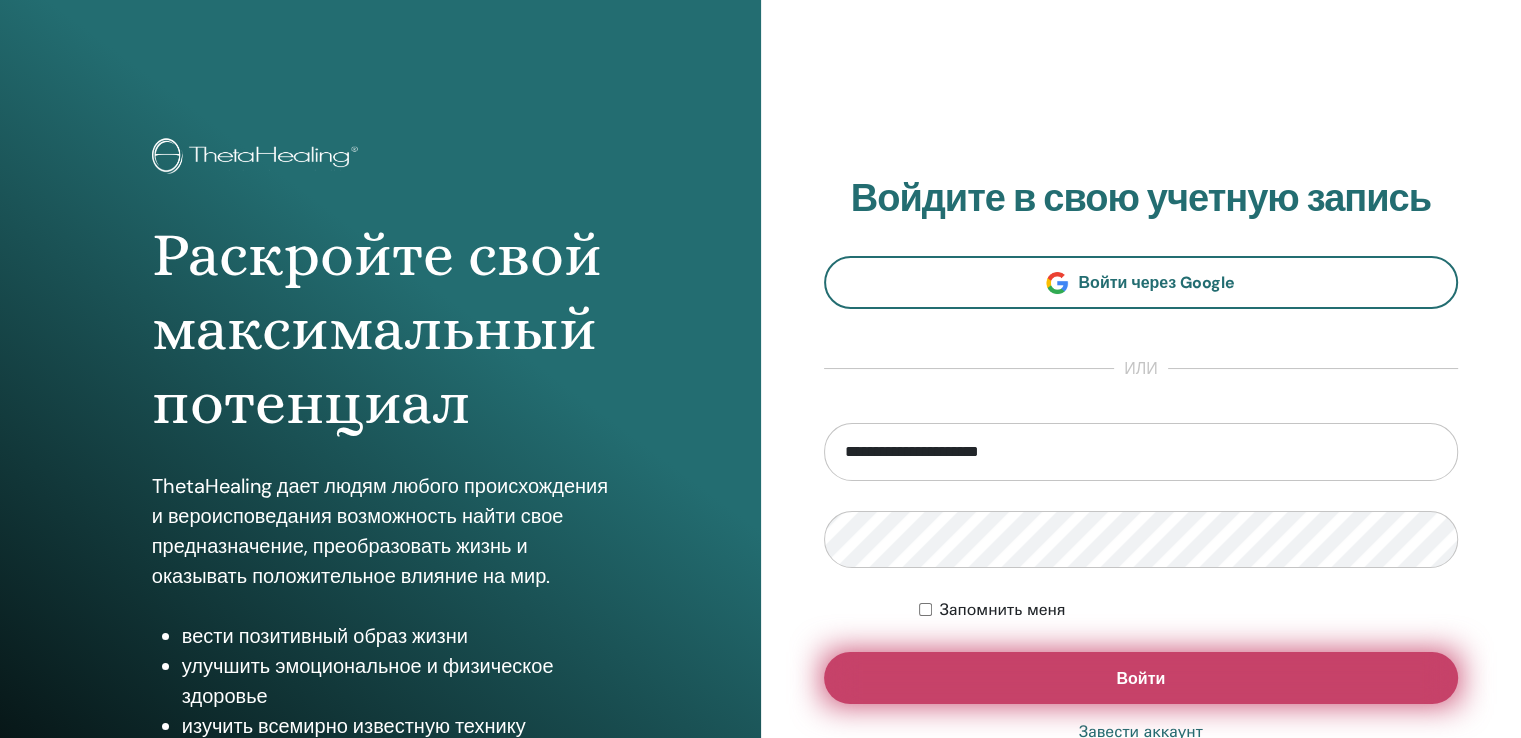 click on "Войти" at bounding box center (1141, 678) 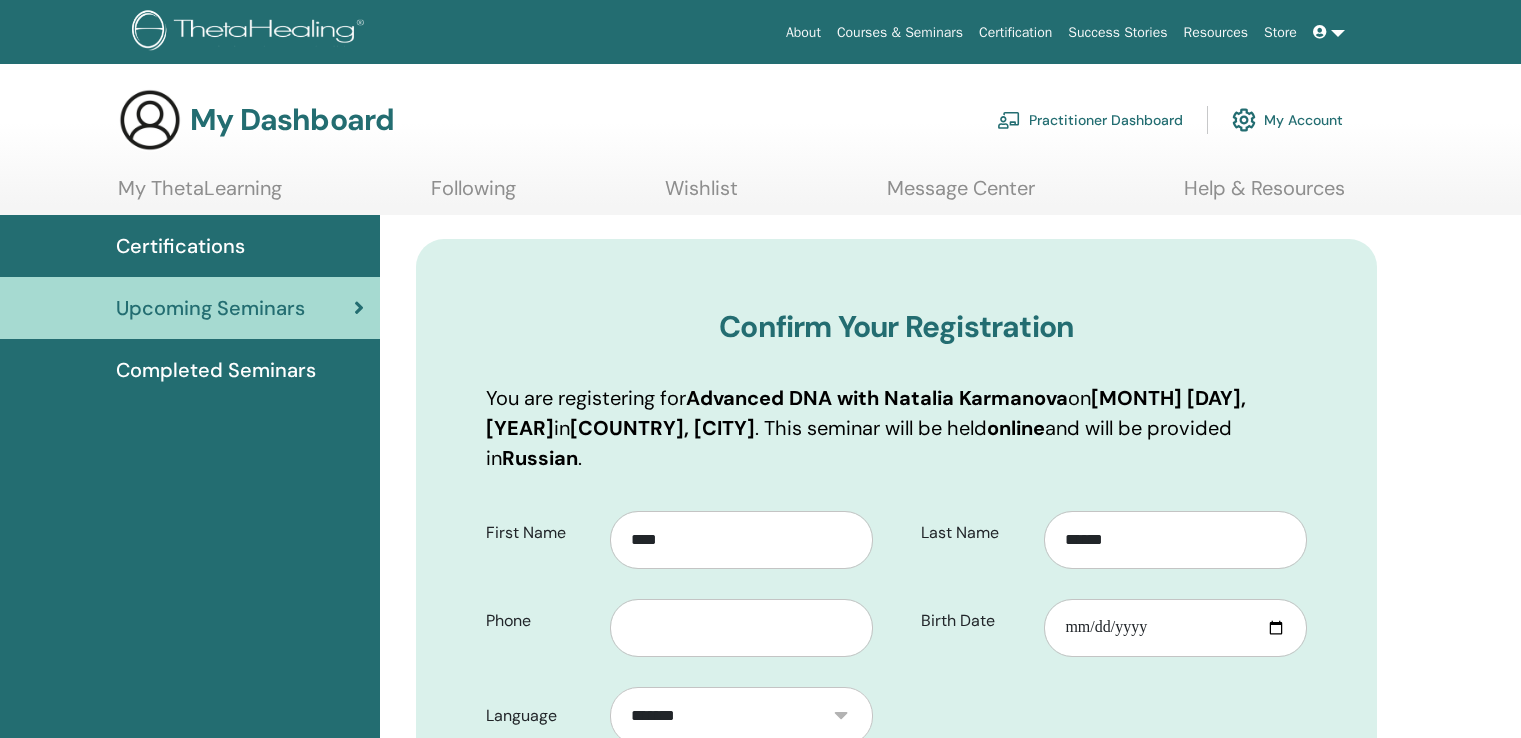 scroll, scrollTop: 0, scrollLeft: 0, axis: both 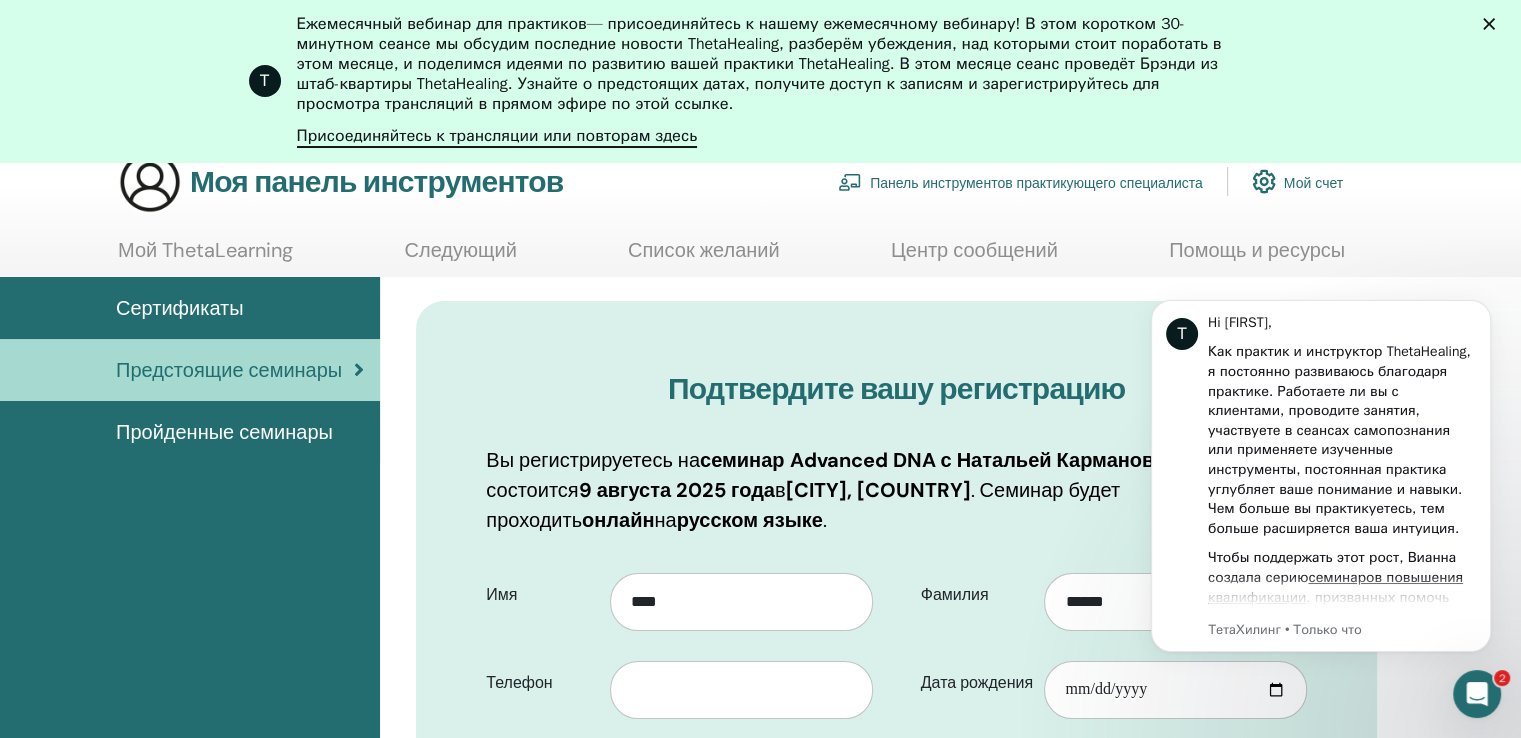 click on "Сертификаты" at bounding box center [180, 308] 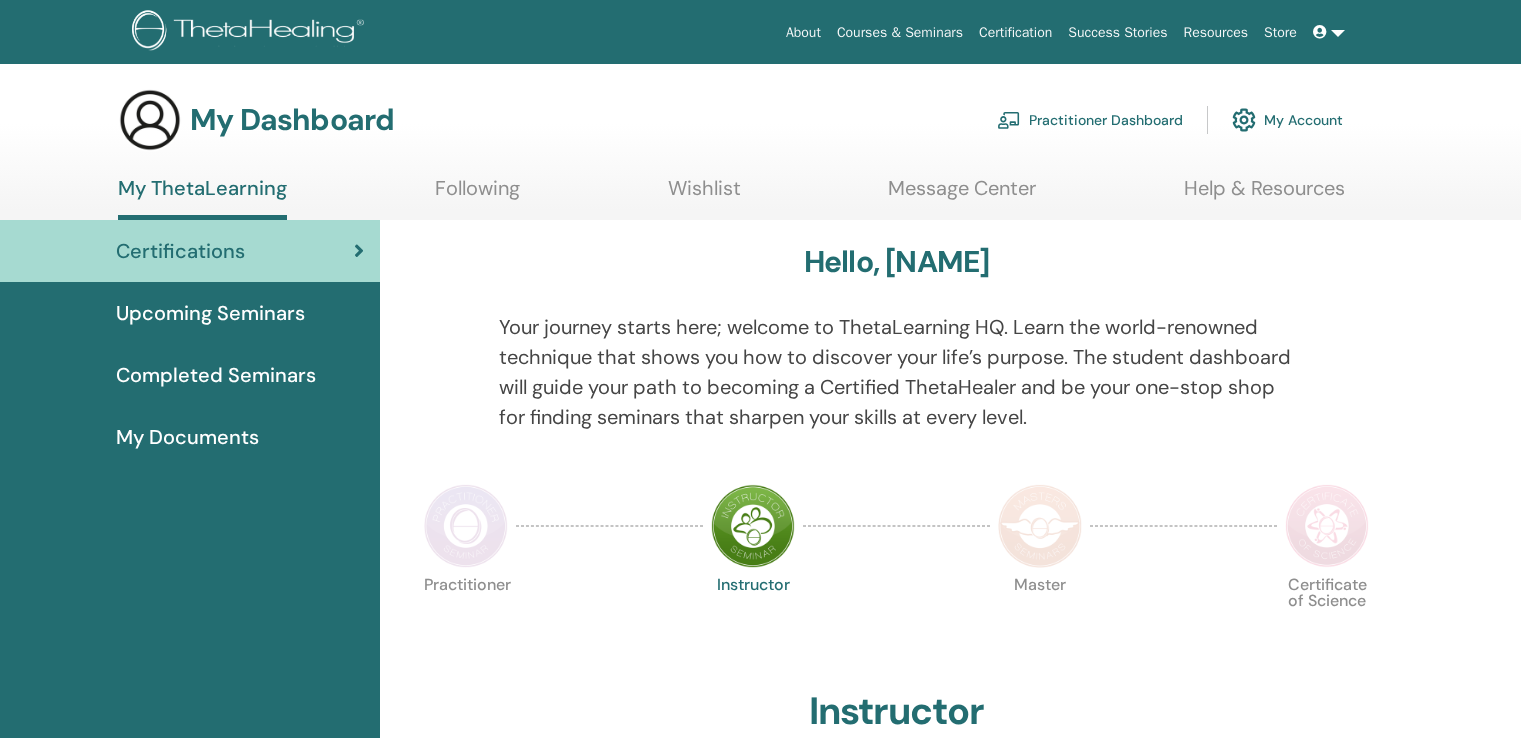 scroll, scrollTop: 0, scrollLeft: 0, axis: both 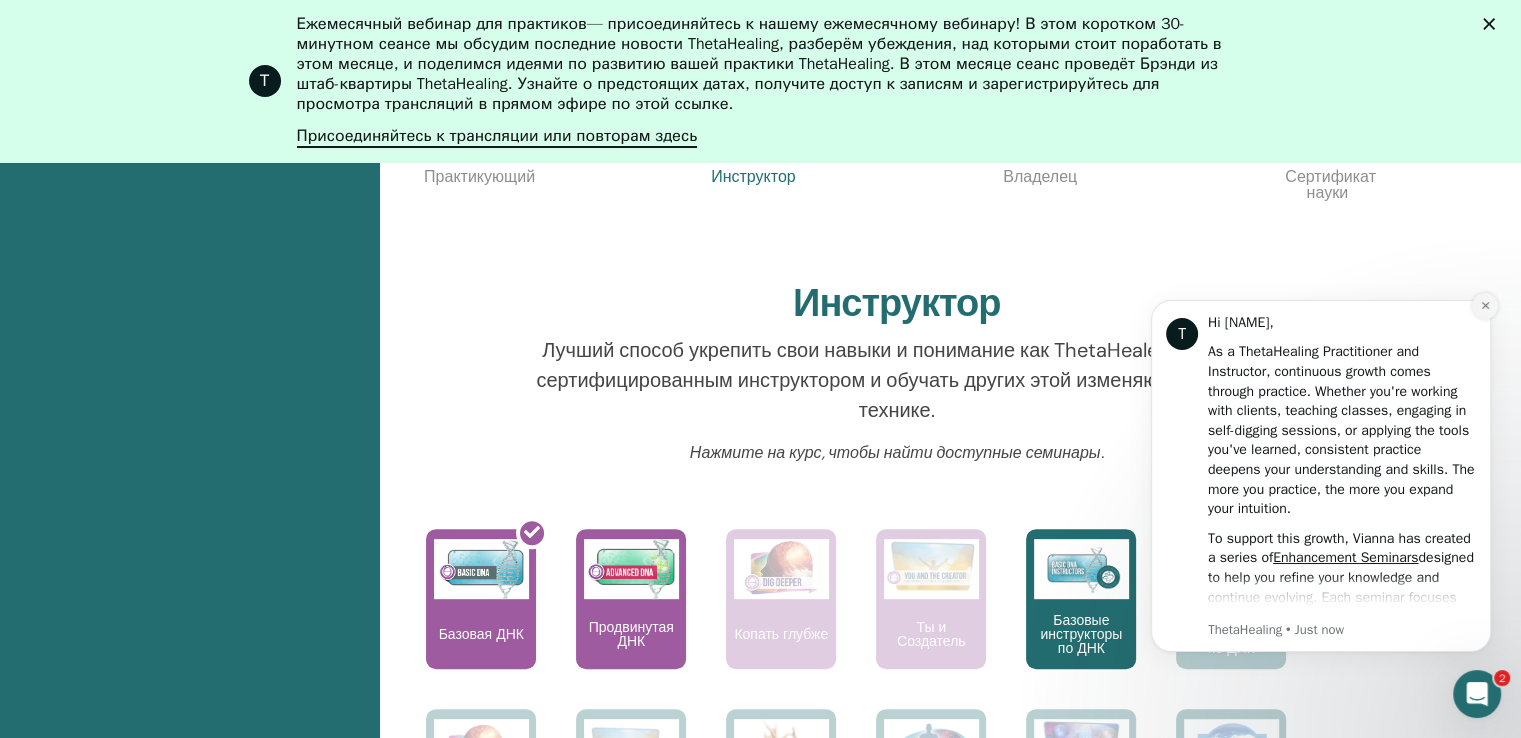 click 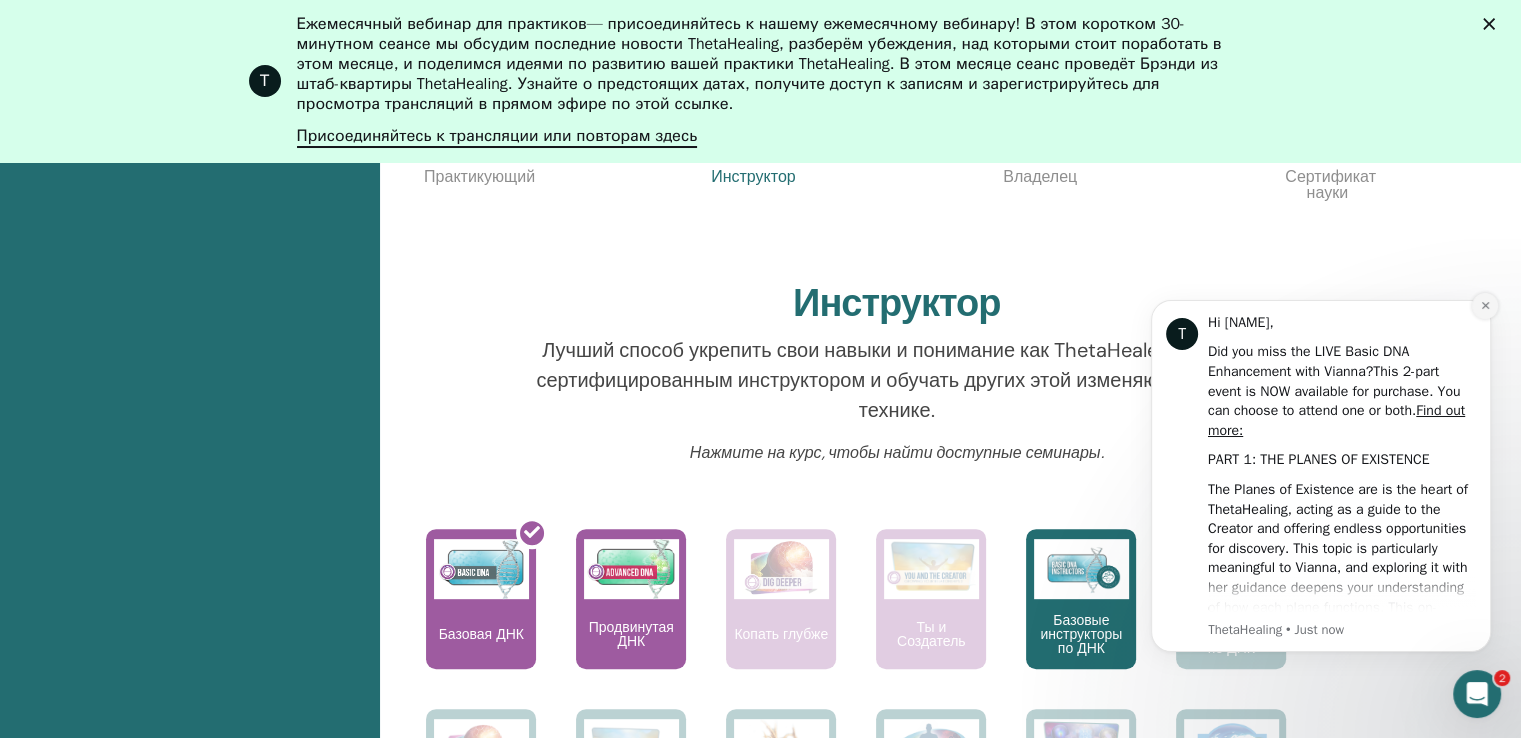 click at bounding box center (1485, 306) 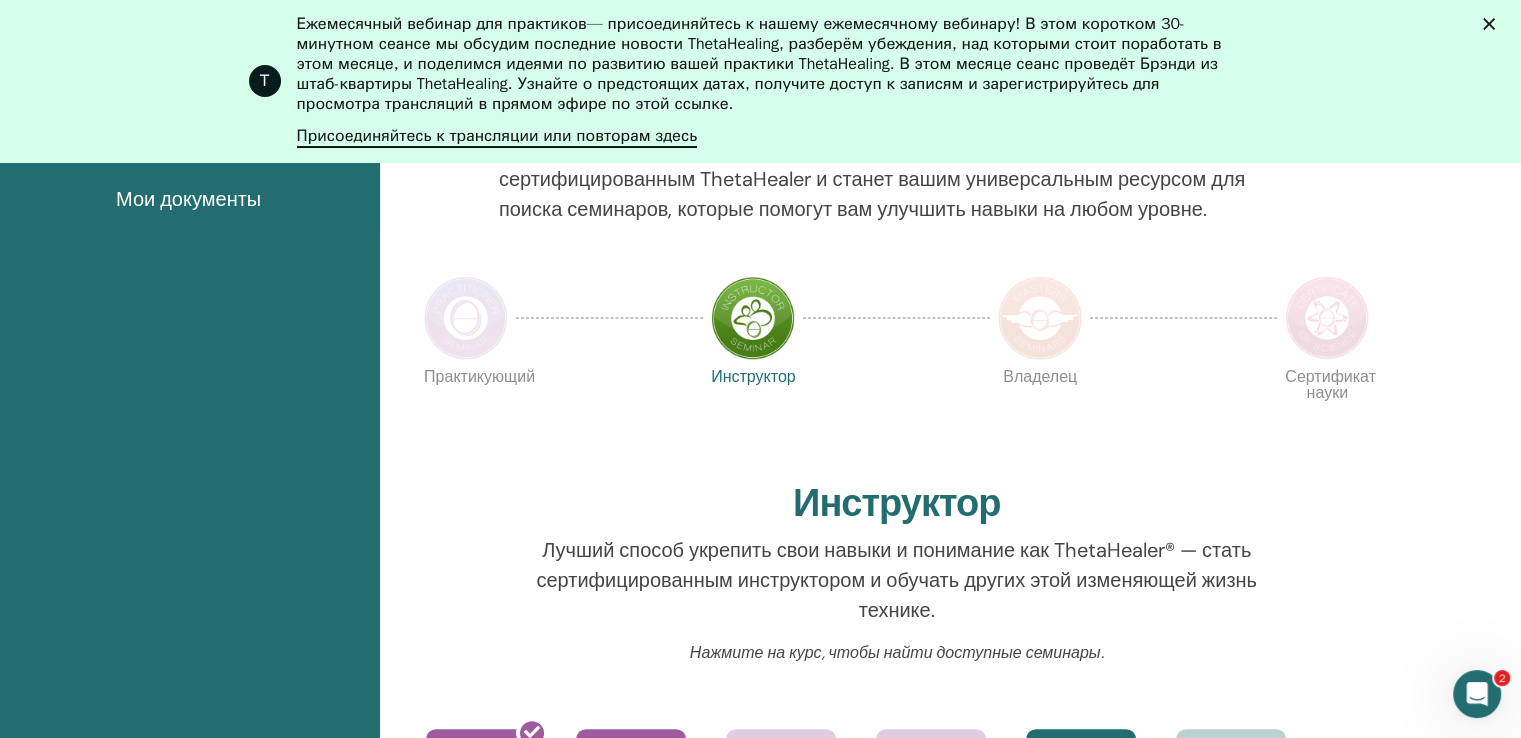 scroll, scrollTop: 0, scrollLeft: 0, axis: both 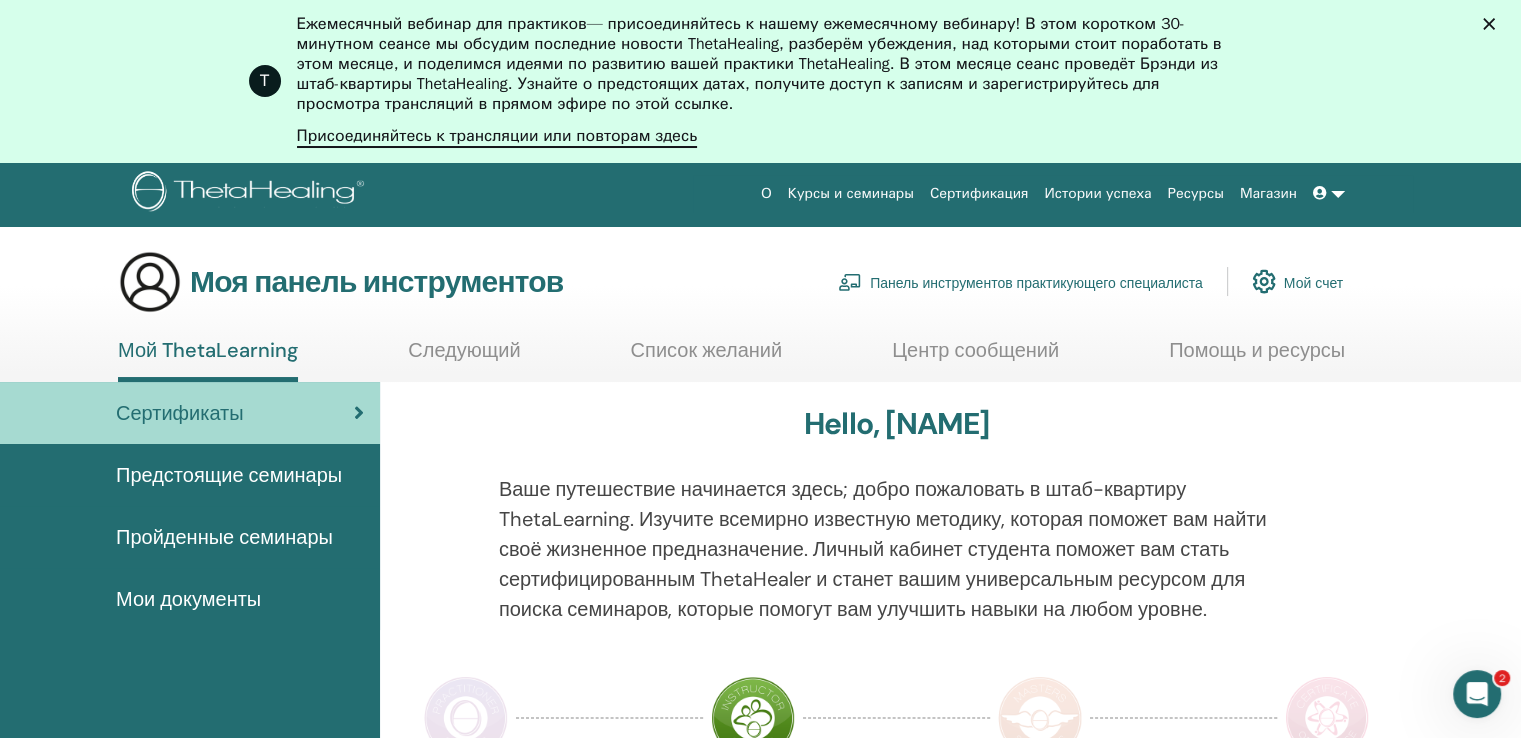 click on "Предстоящие семинары" at bounding box center [229, 475] 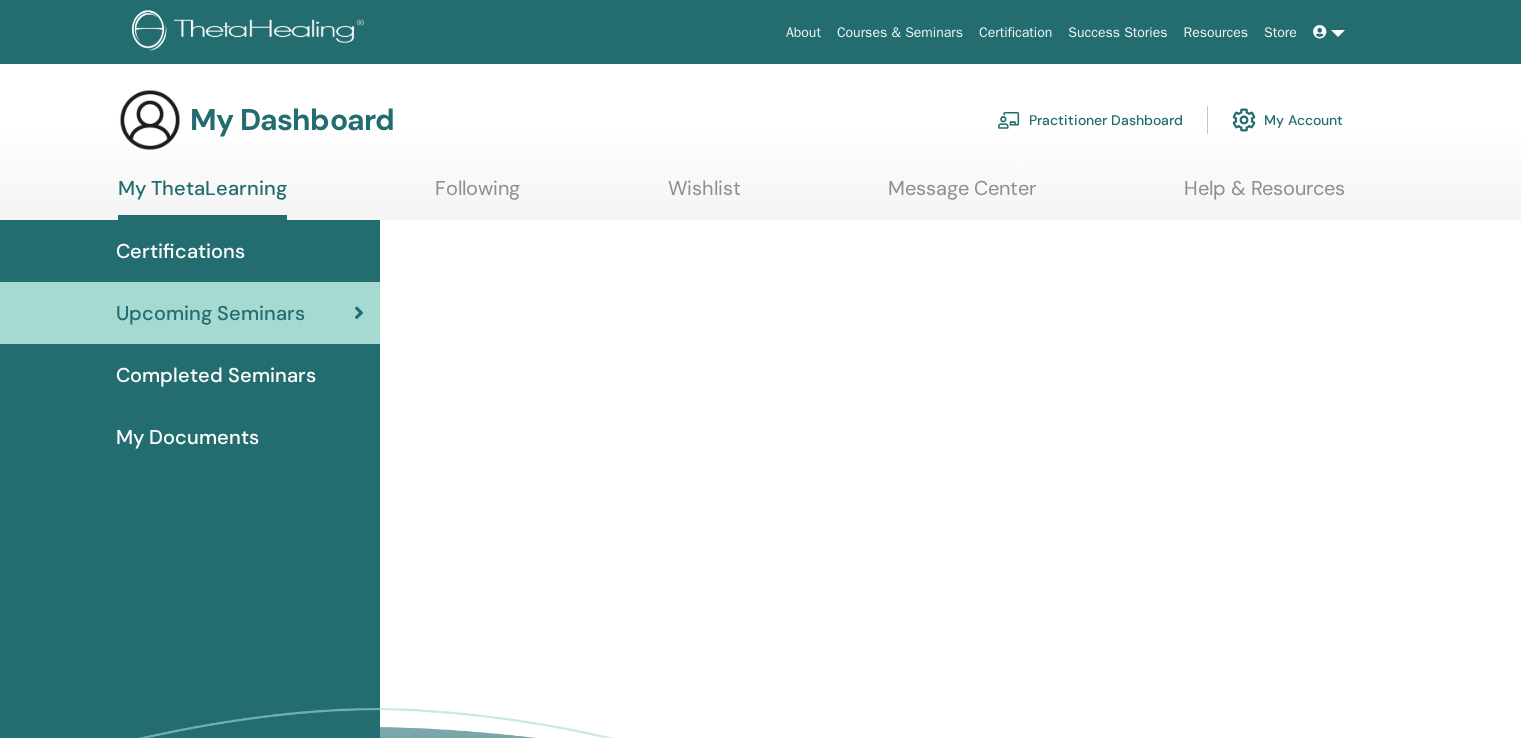 scroll, scrollTop: 0, scrollLeft: 0, axis: both 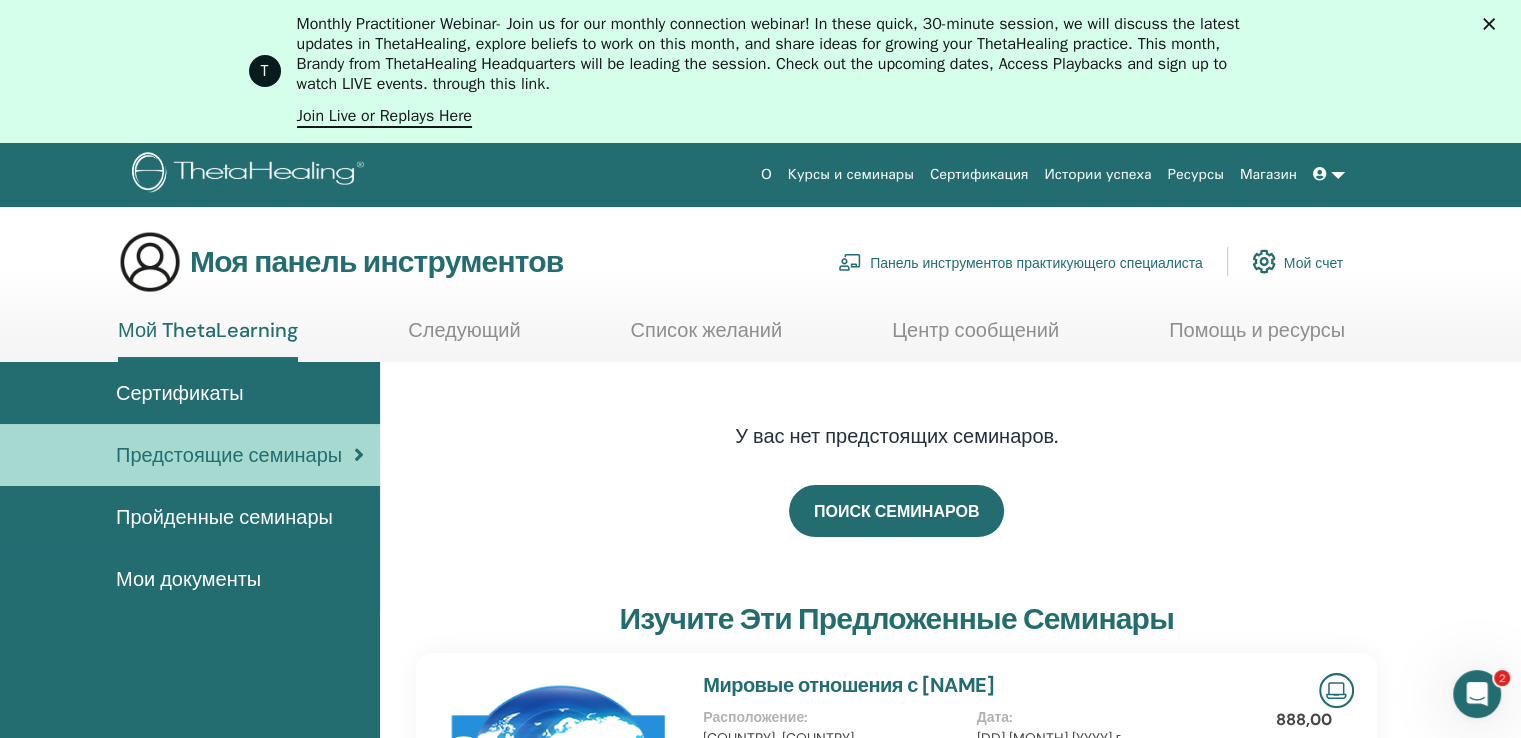 click on "Пройденные семинары" at bounding box center (224, 517) 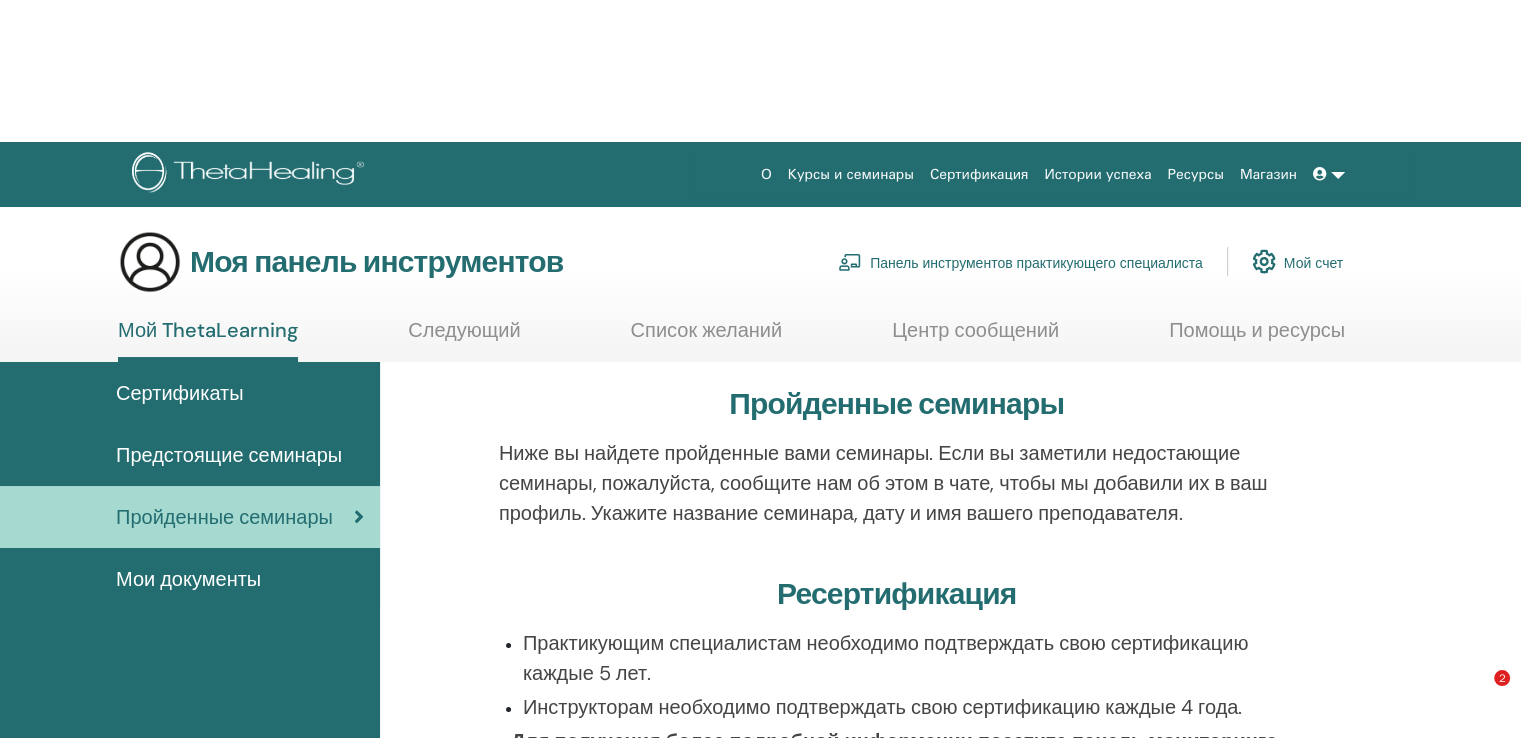 scroll, scrollTop: 384, scrollLeft: 0, axis: vertical 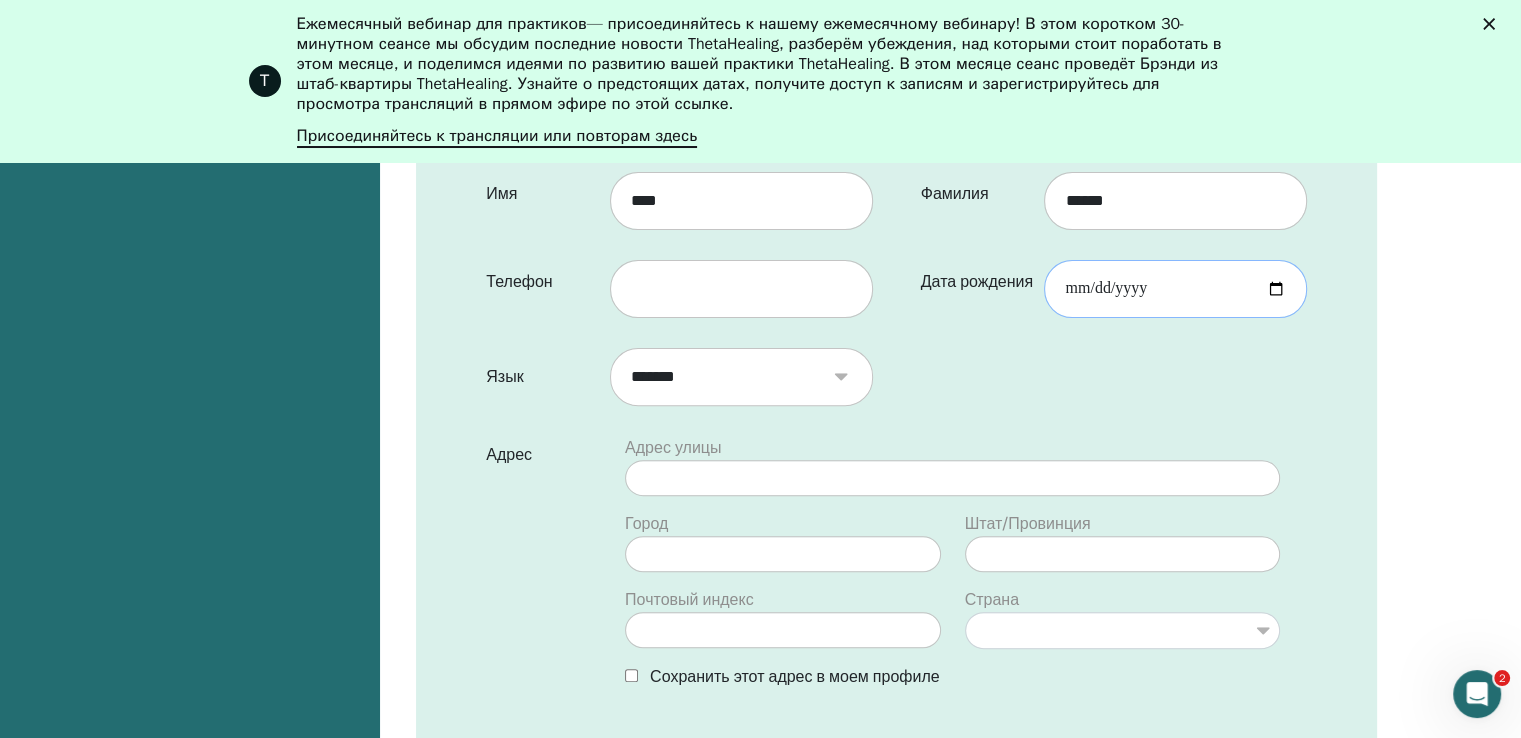 drag, startPoint x: 1143, startPoint y: 278, endPoint x: 1144, endPoint y: 290, distance: 12.0415945 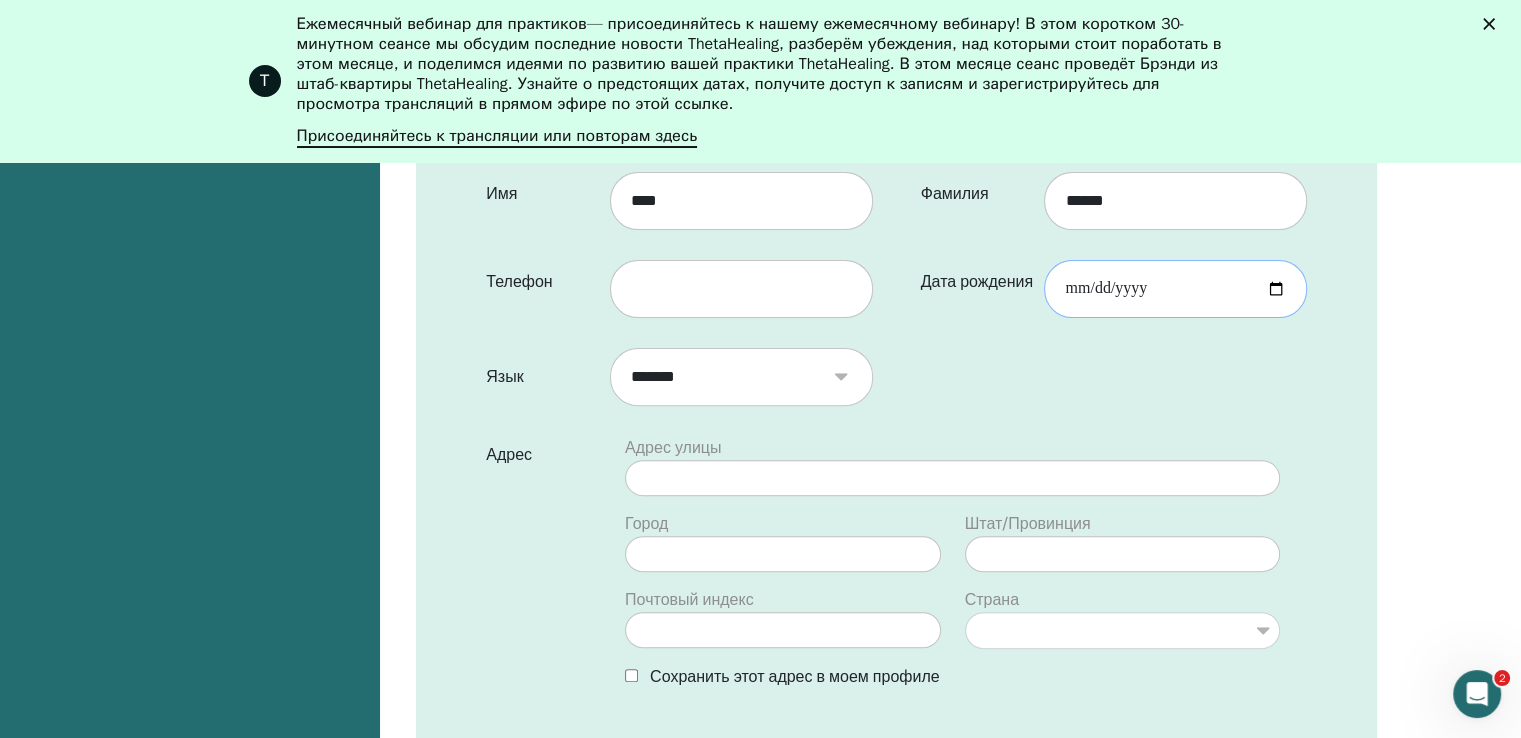 click on "Дата рождения" at bounding box center (1175, 289) 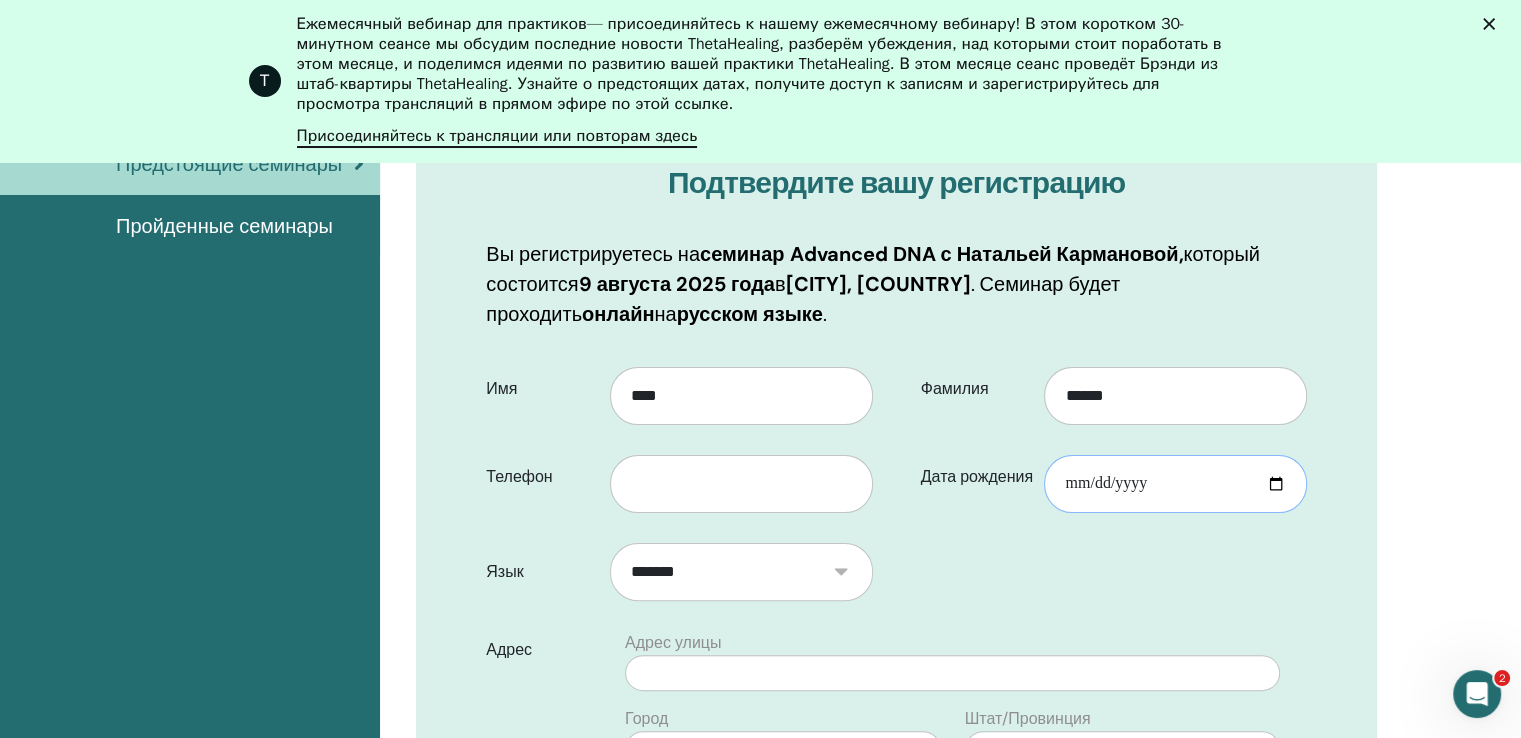 scroll, scrollTop: 380, scrollLeft: 0, axis: vertical 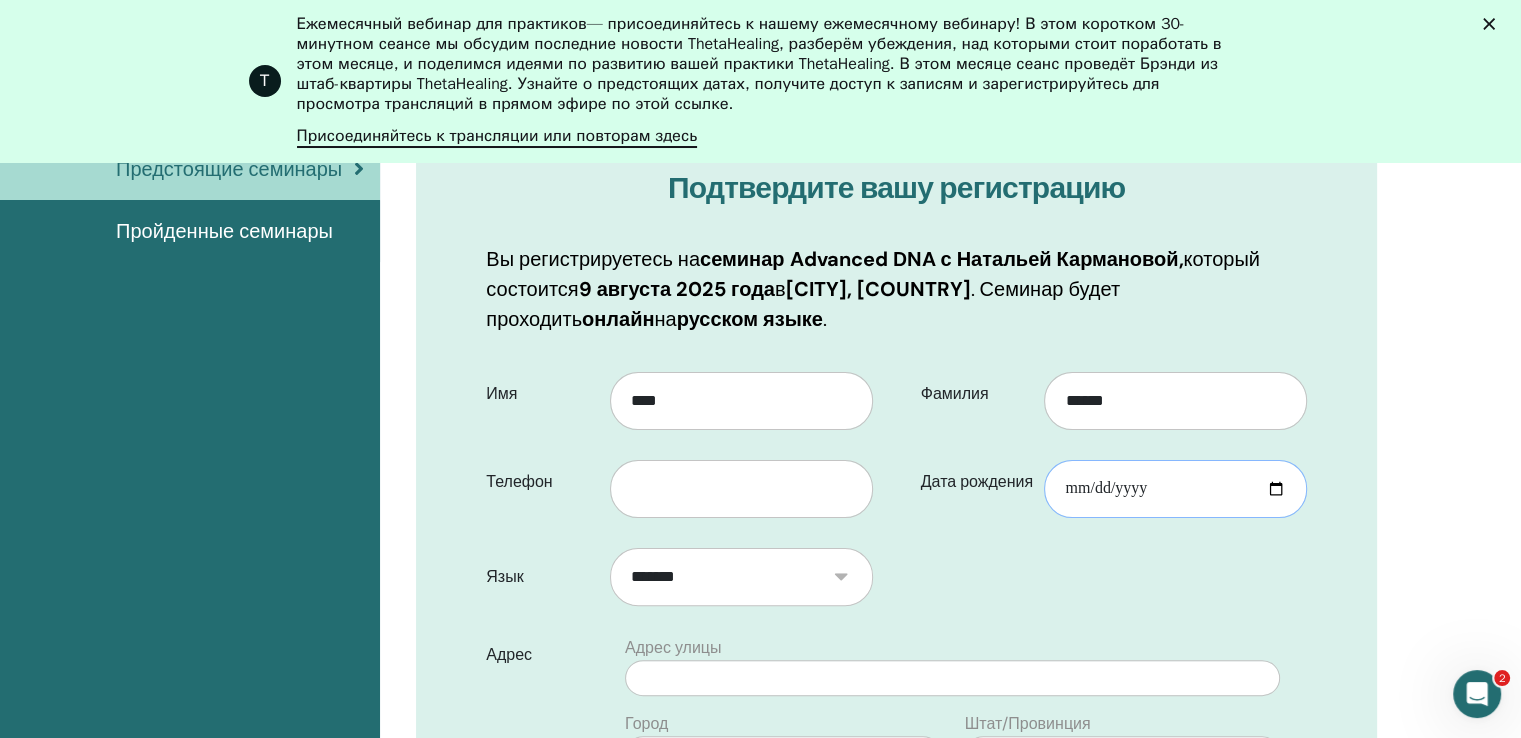 type on "**********" 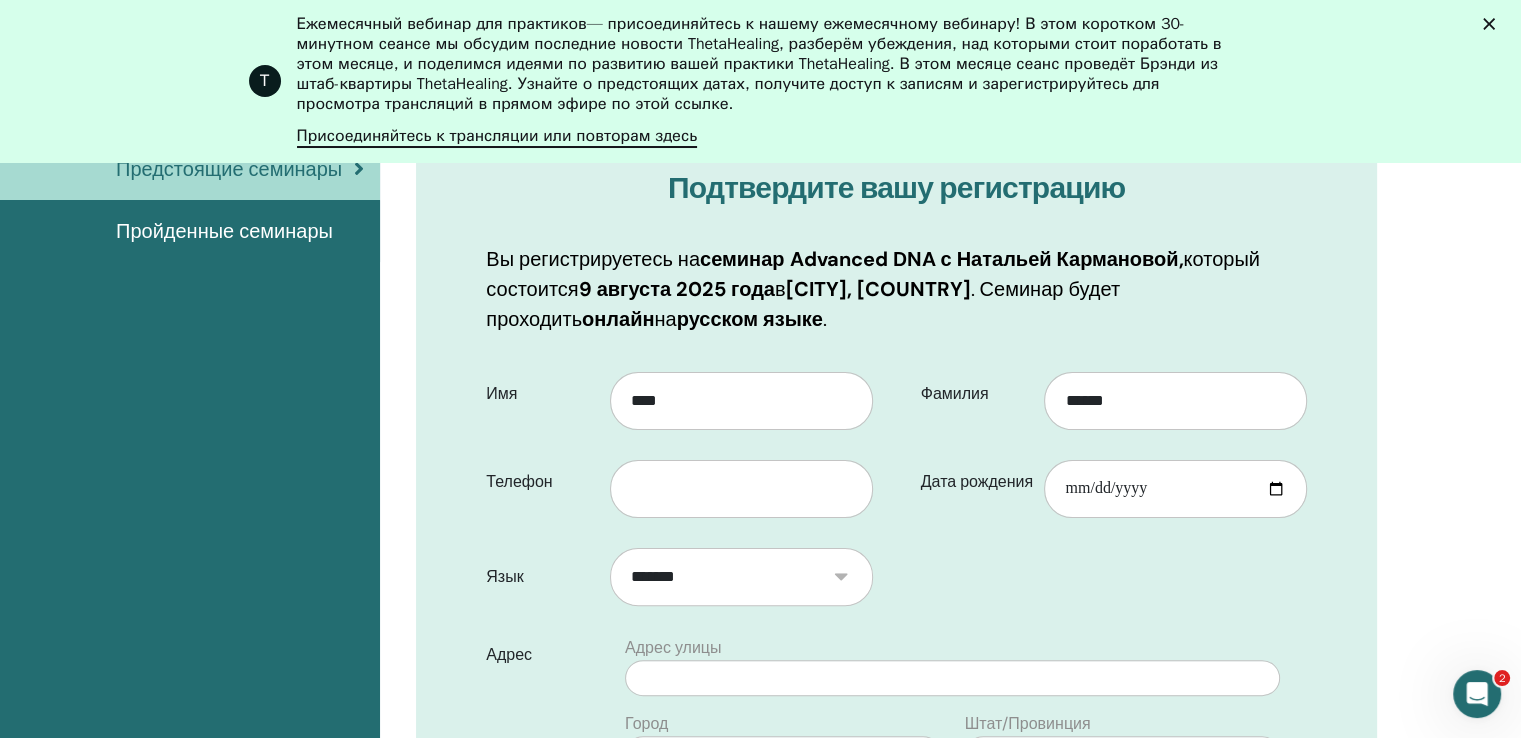 click on "Имя
[FIRST]
Телефон
Фамилия
[LAST]
Дата рождения
[DATE]
Язык
[LANGUAGE]
Адрес" at bounding box center (896, 791) 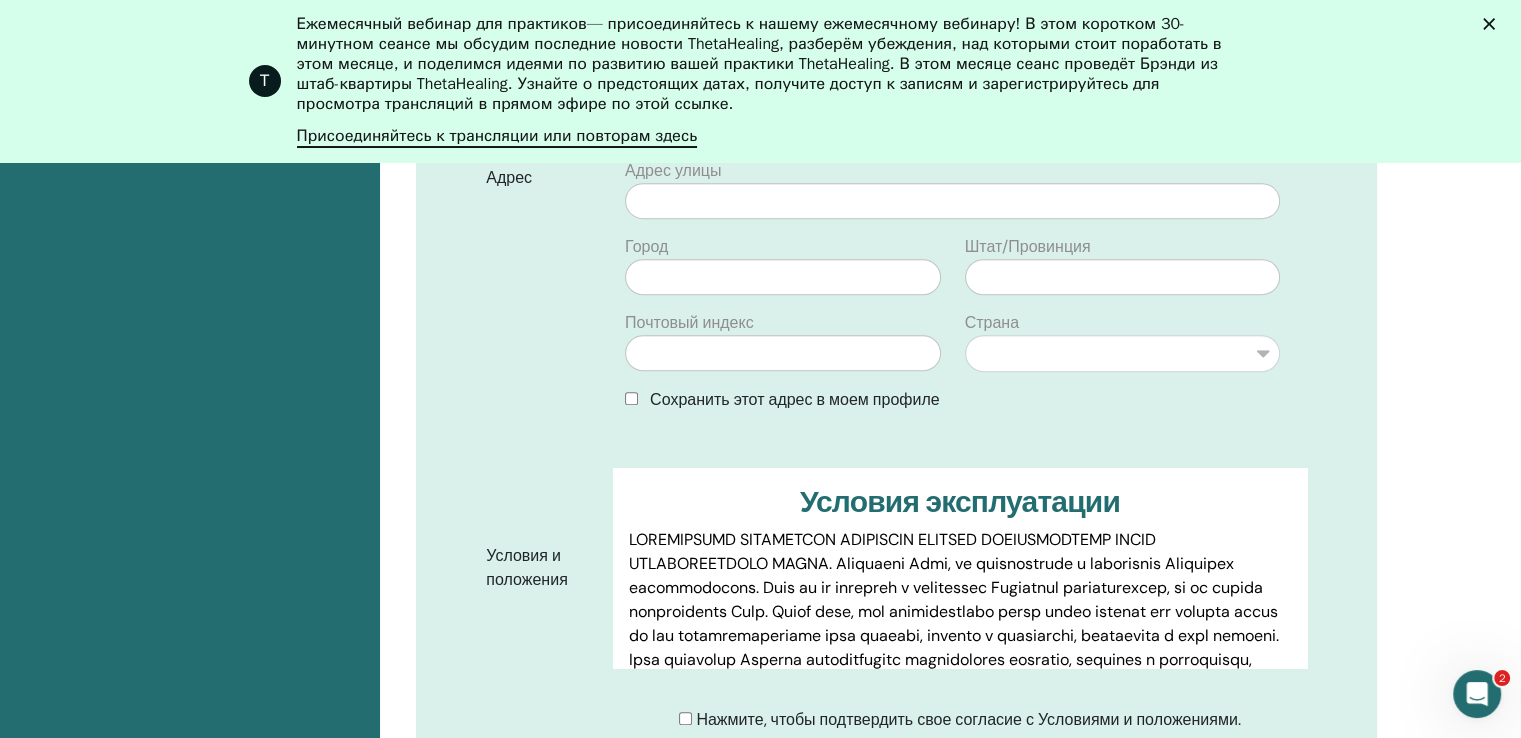 scroll, scrollTop: 880, scrollLeft: 0, axis: vertical 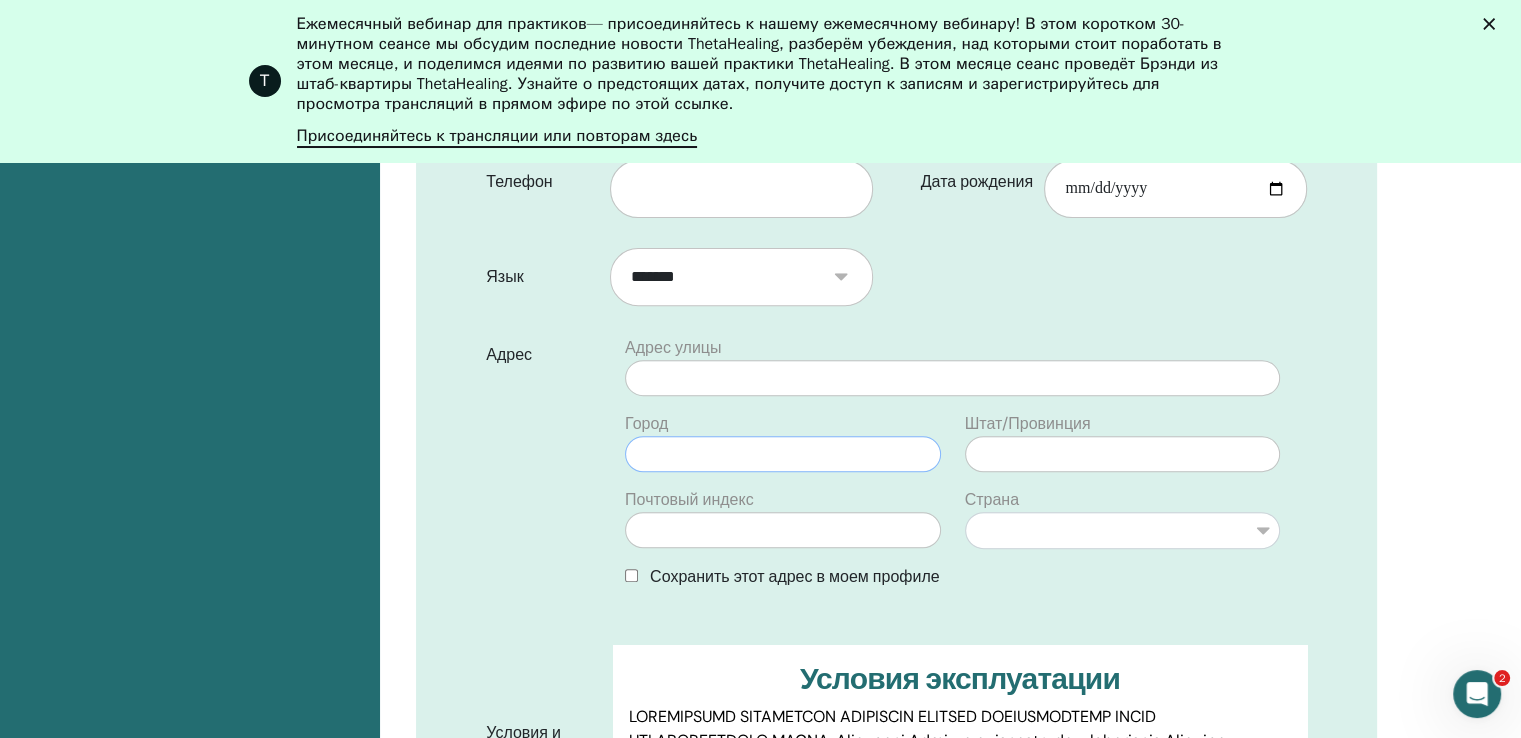 click at bounding box center [782, 454] 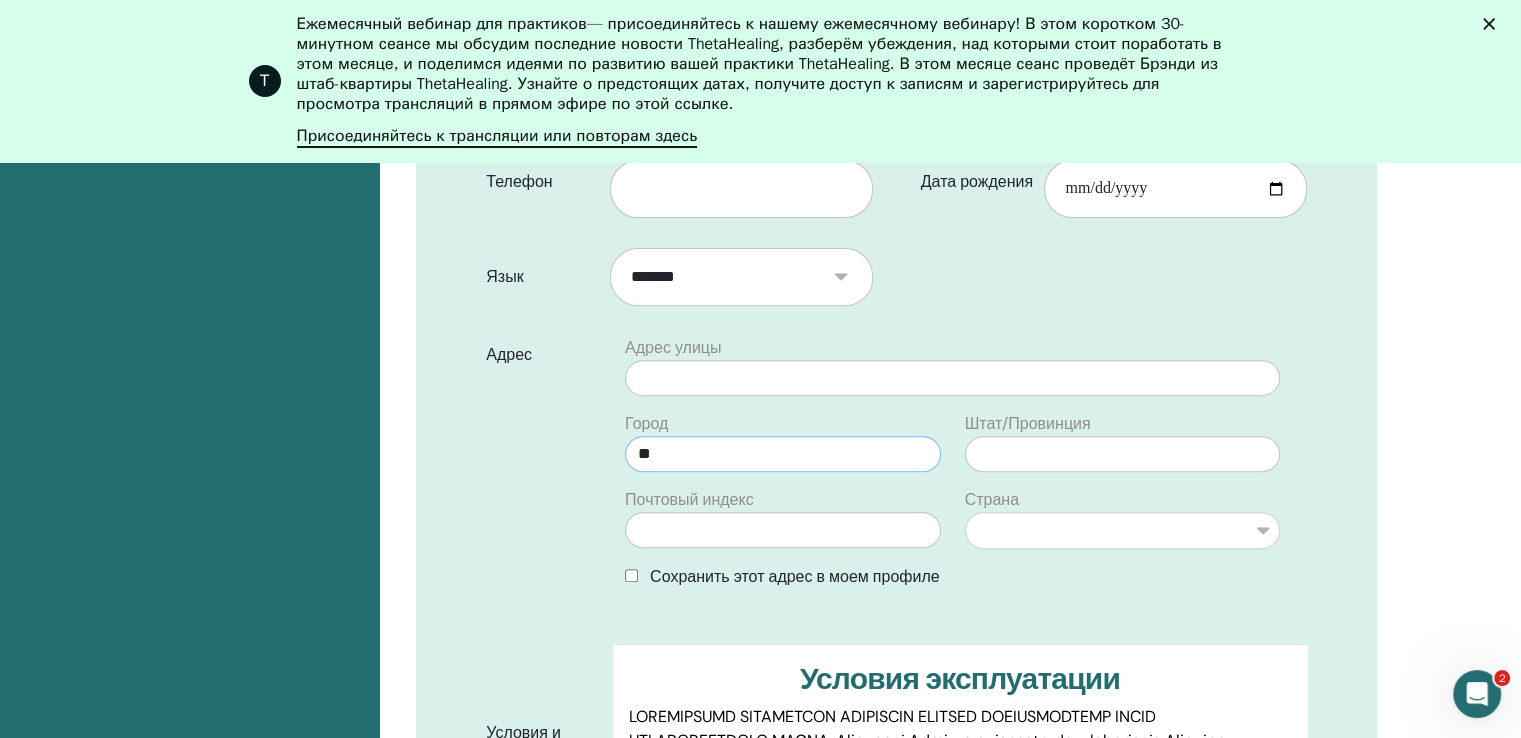 type on "*" 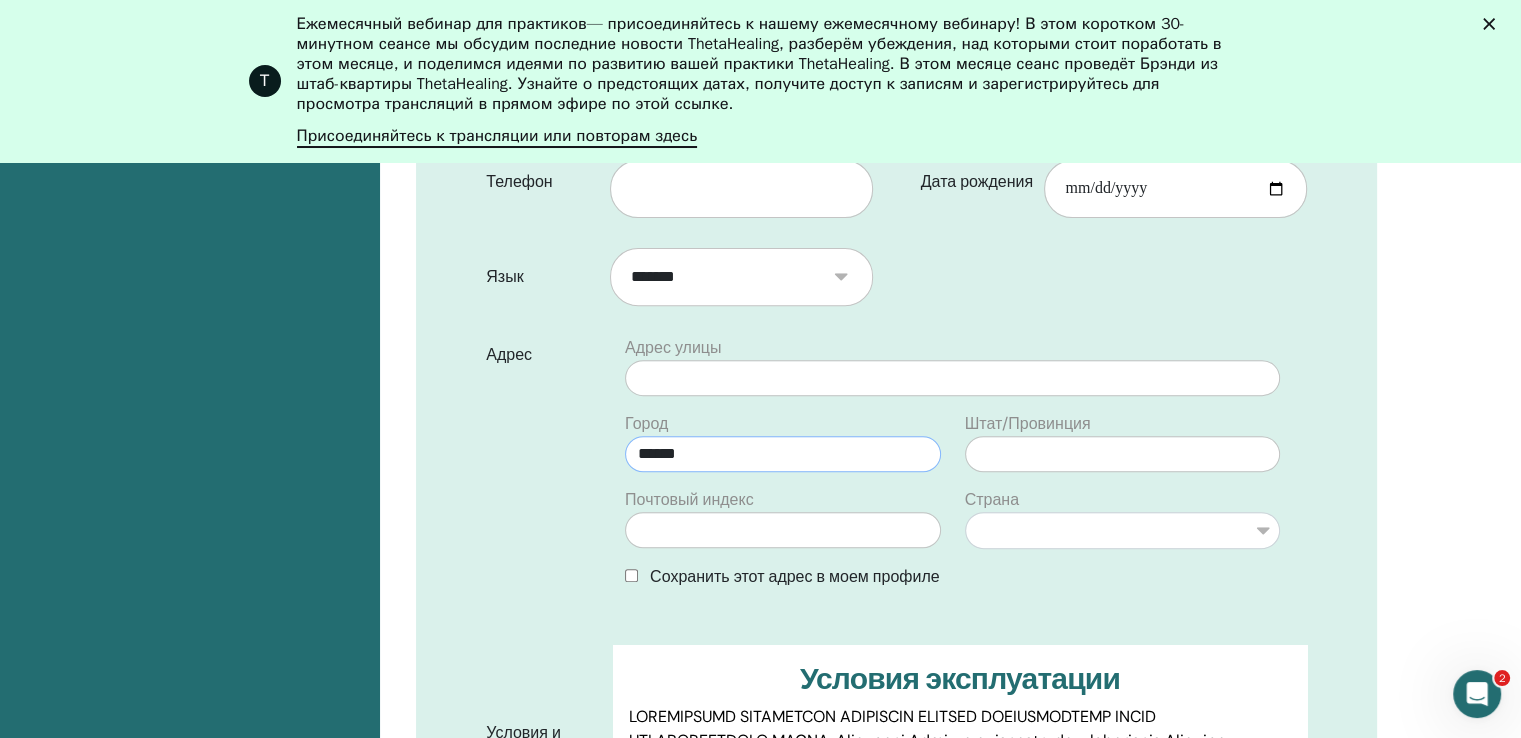 type on "******" 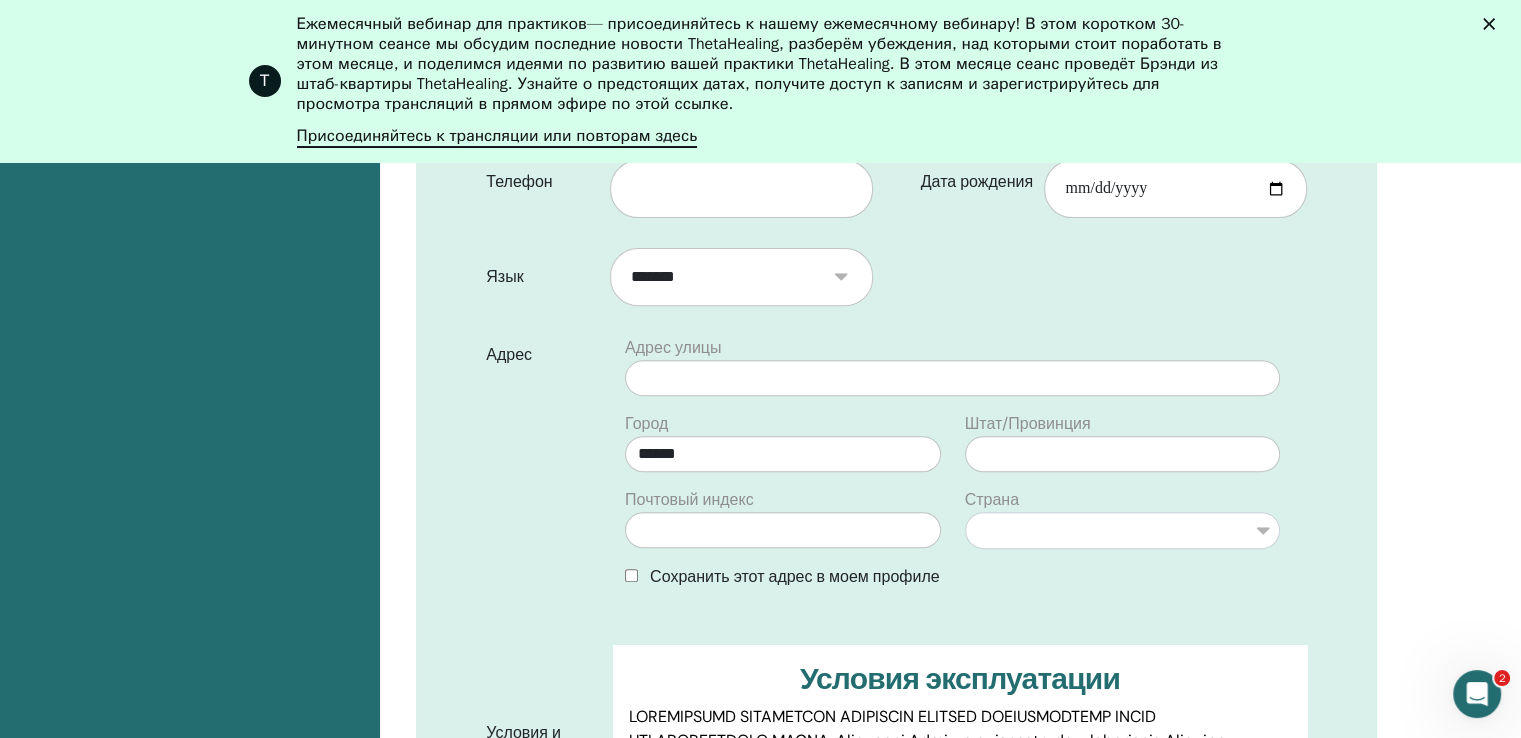 click on "Адрес улицы" at bounding box center (952, 366) 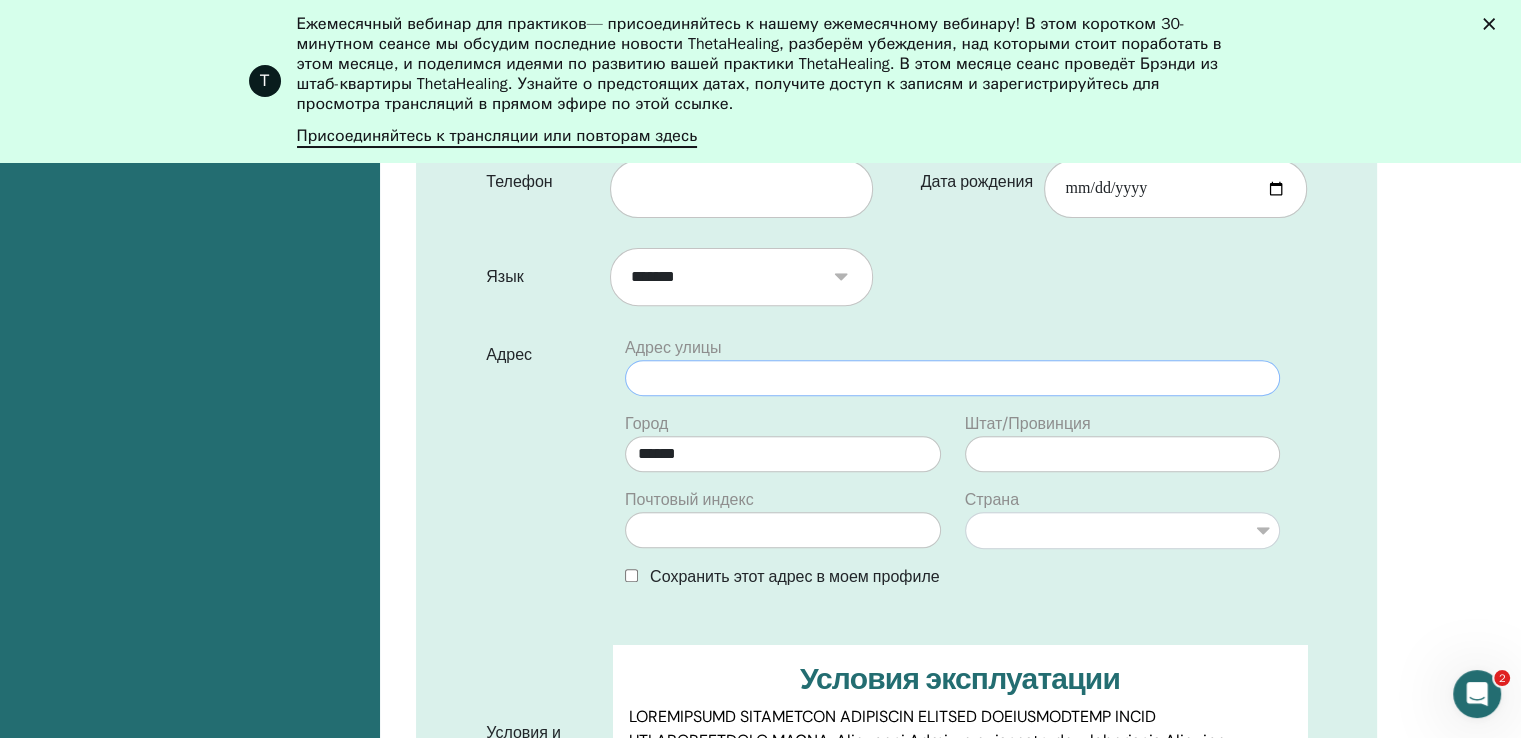 click at bounding box center (952, 378) 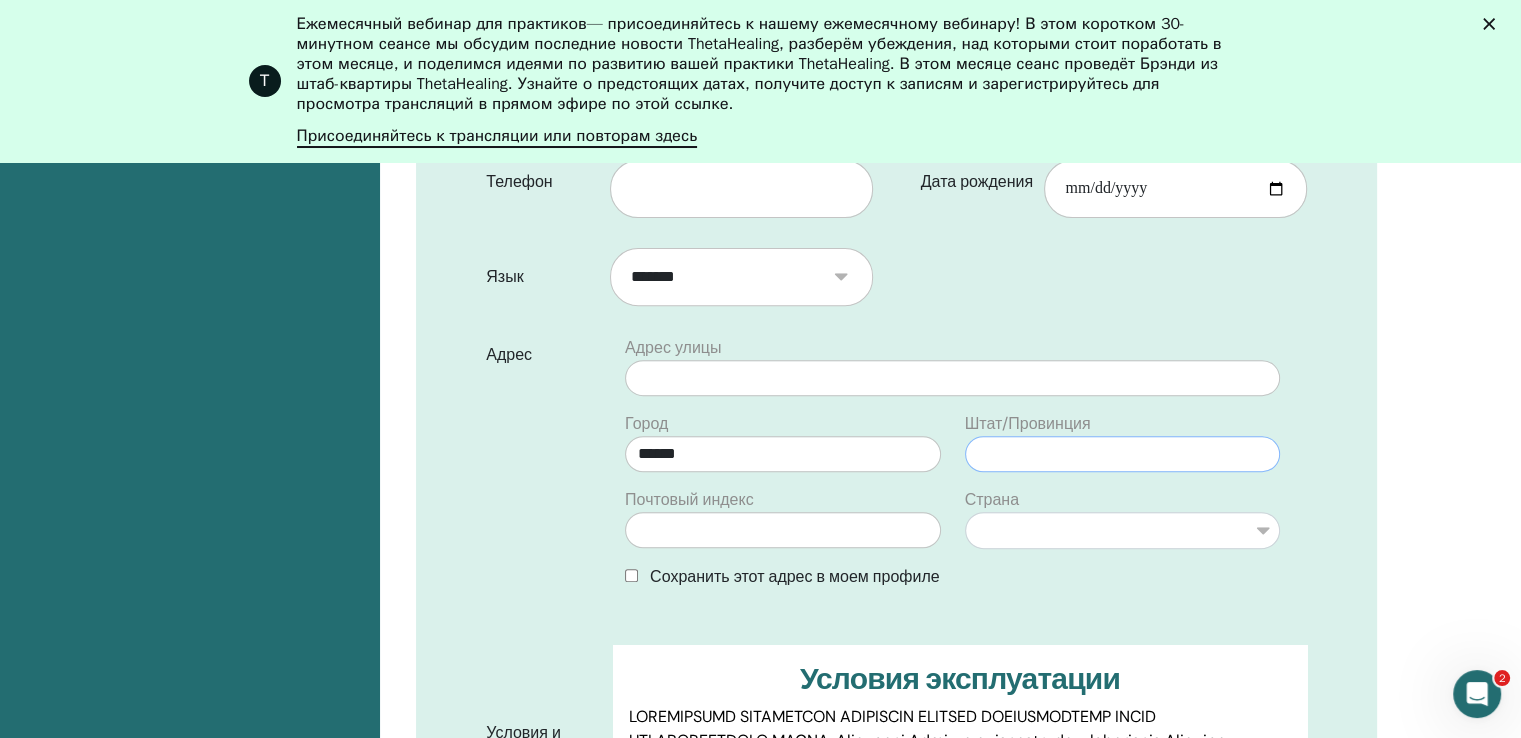 click at bounding box center (1122, 454) 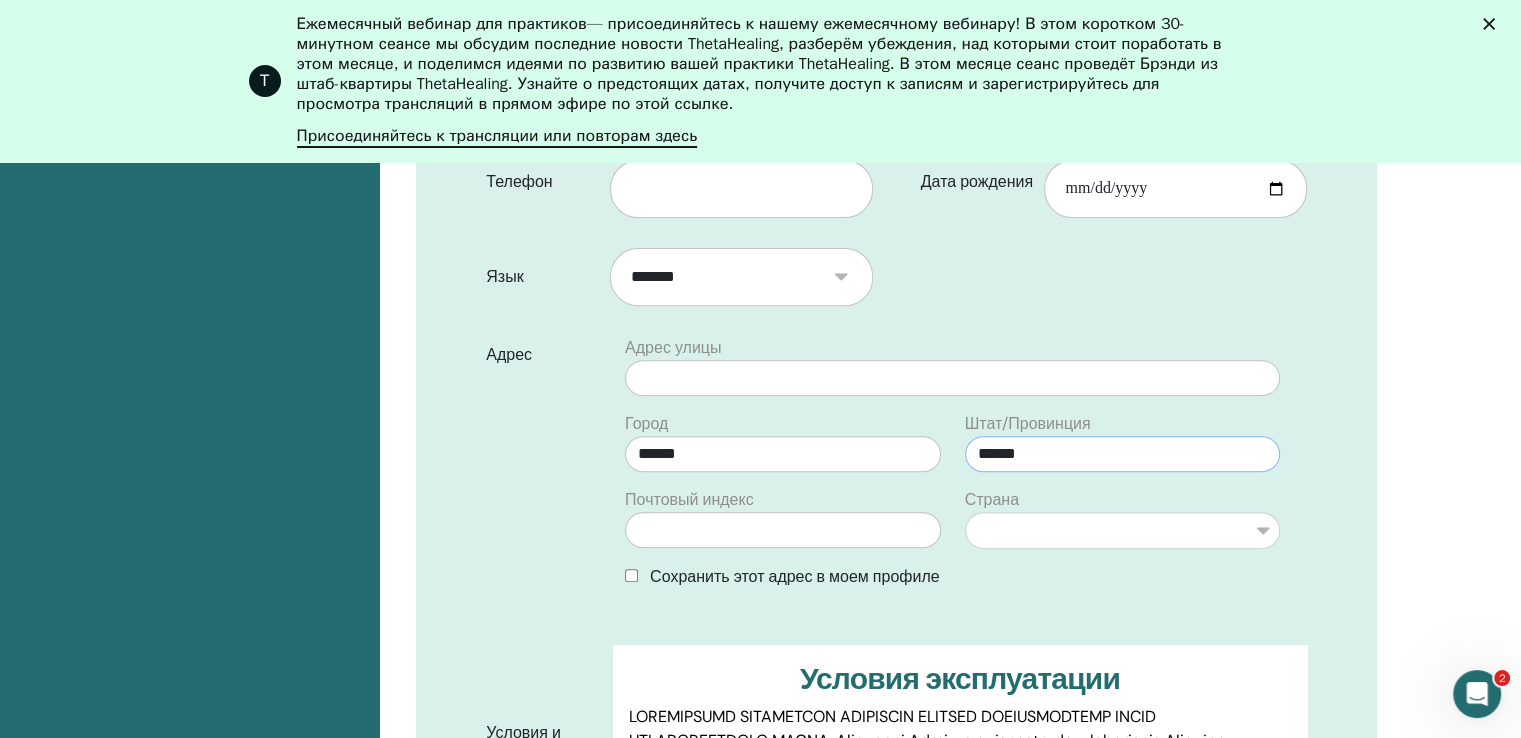 type on "******" 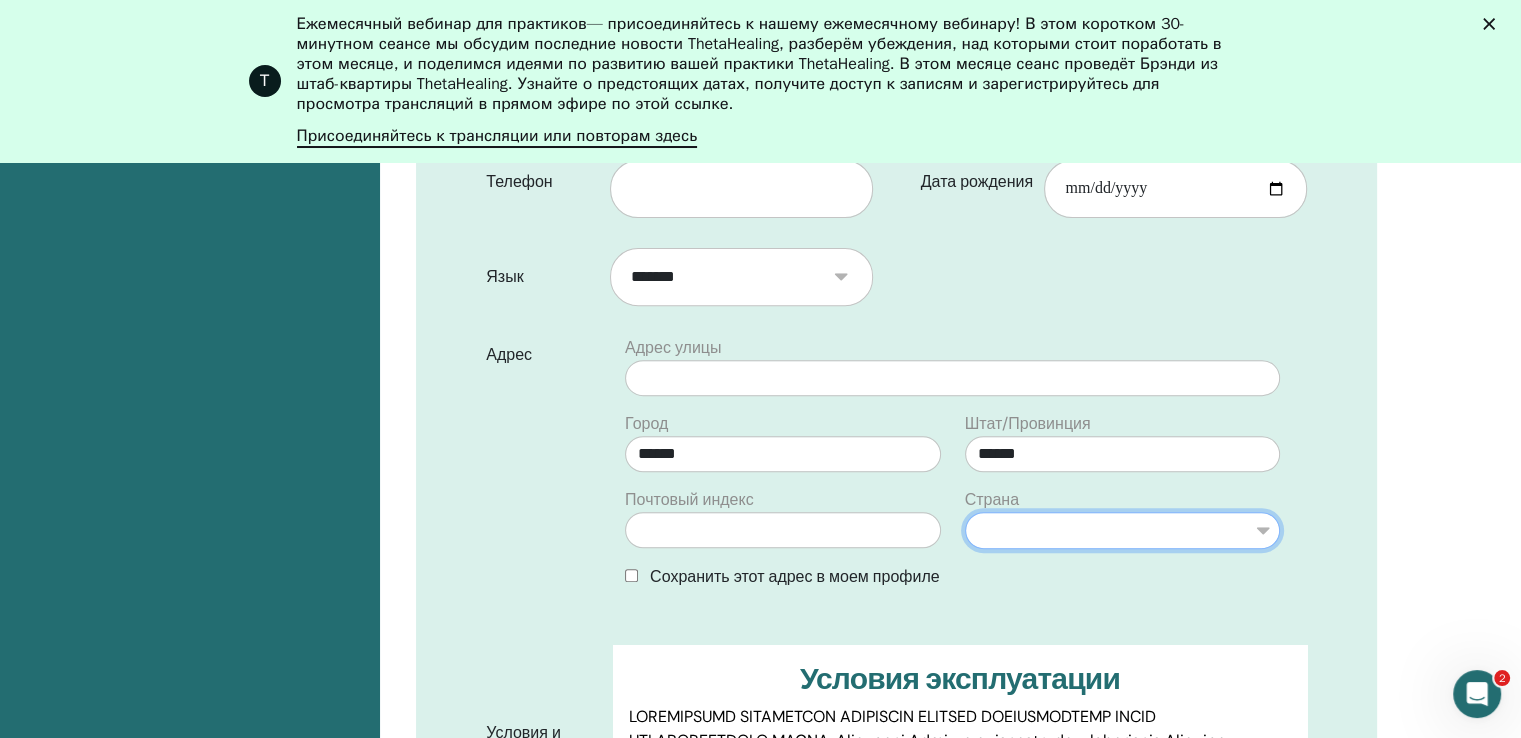 click on "**********" at bounding box center [1122, 531] 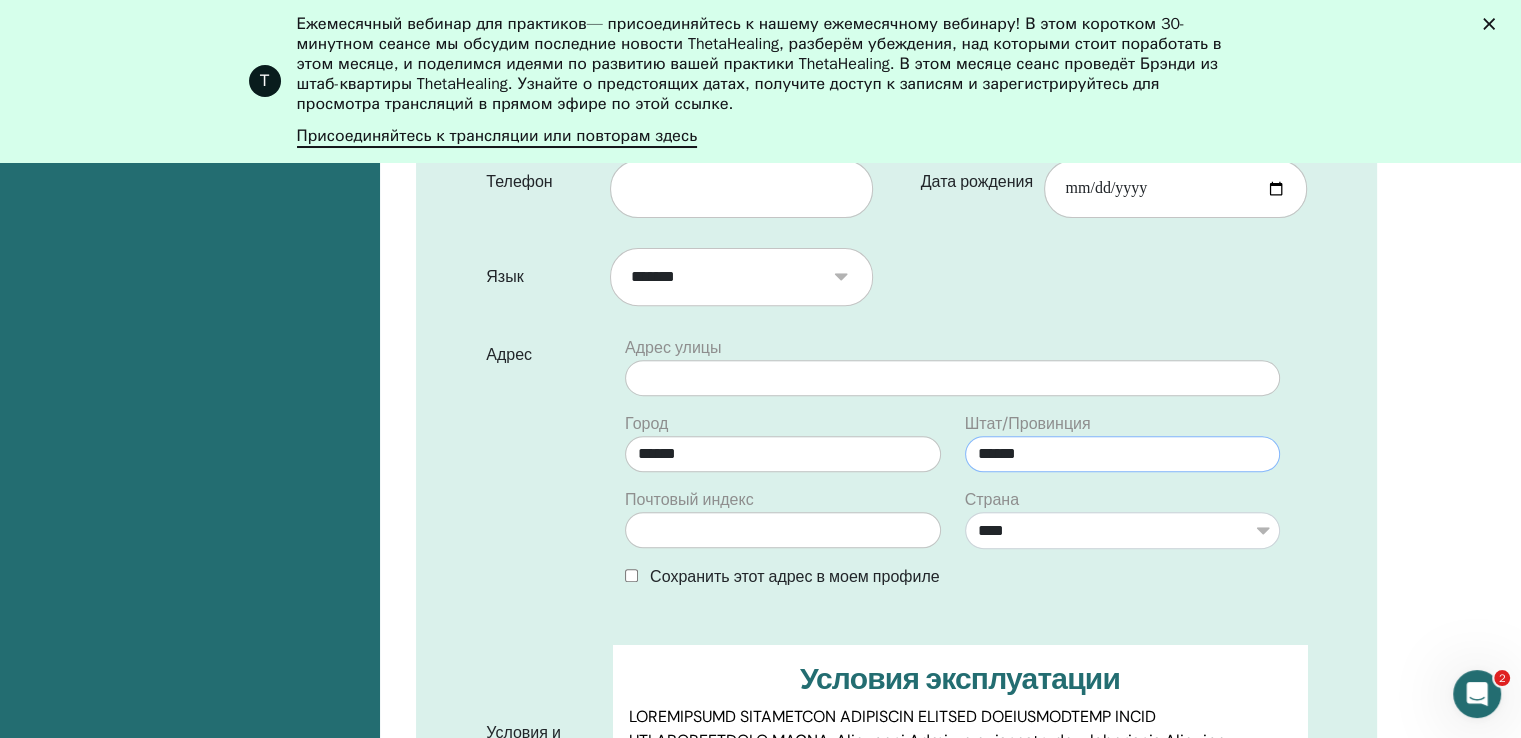 drag, startPoint x: 1074, startPoint y: 437, endPoint x: 887, endPoint y: 485, distance: 193.06216 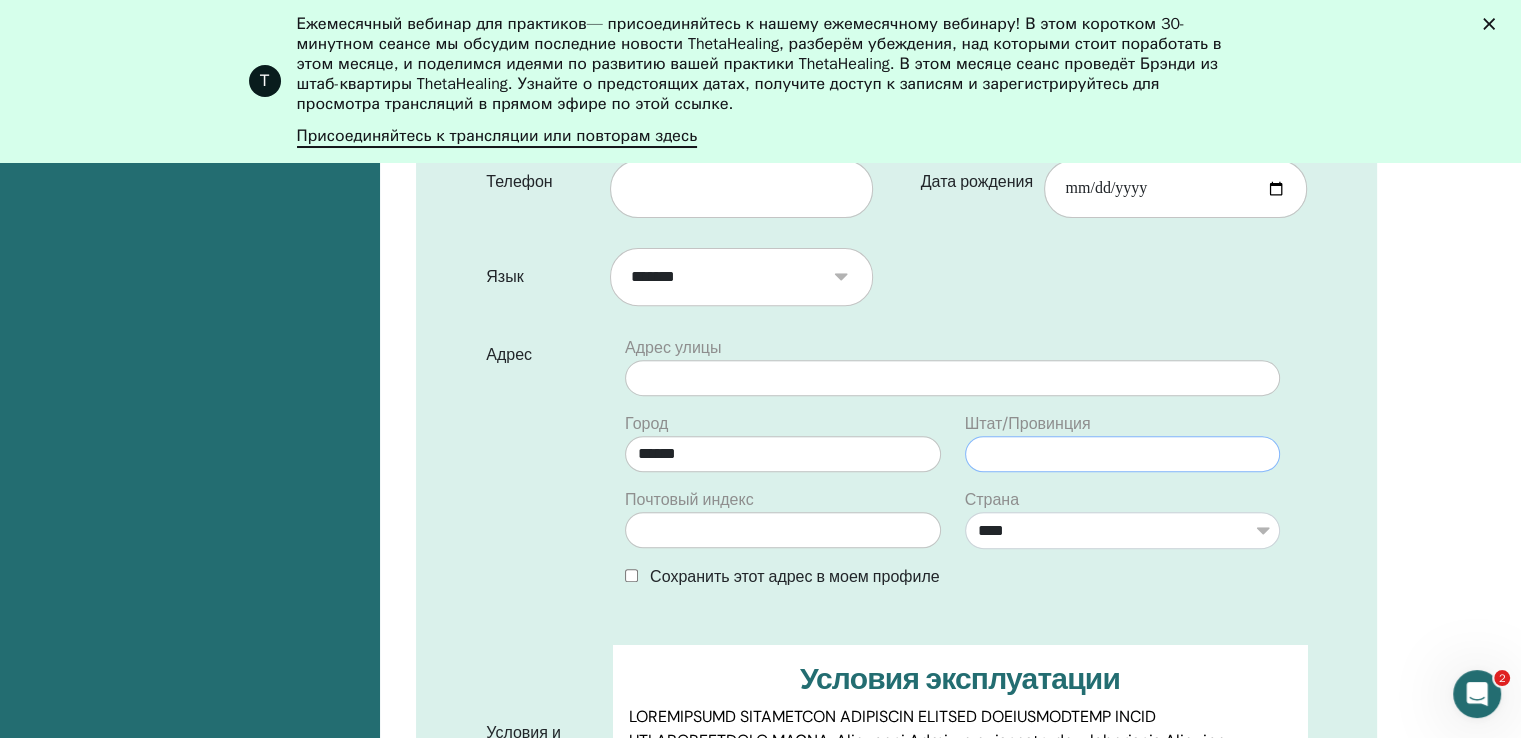 type 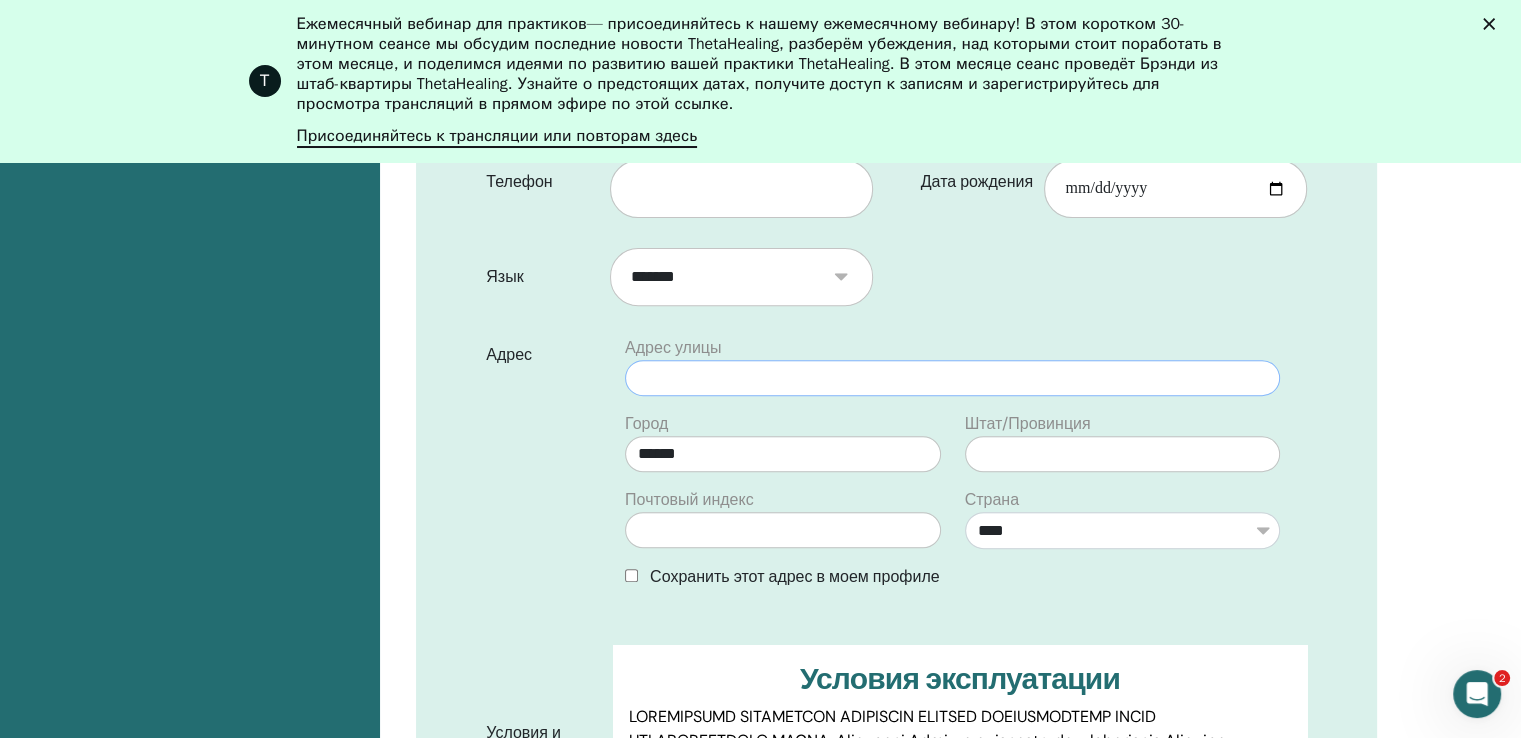 click at bounding box center [952, 378] 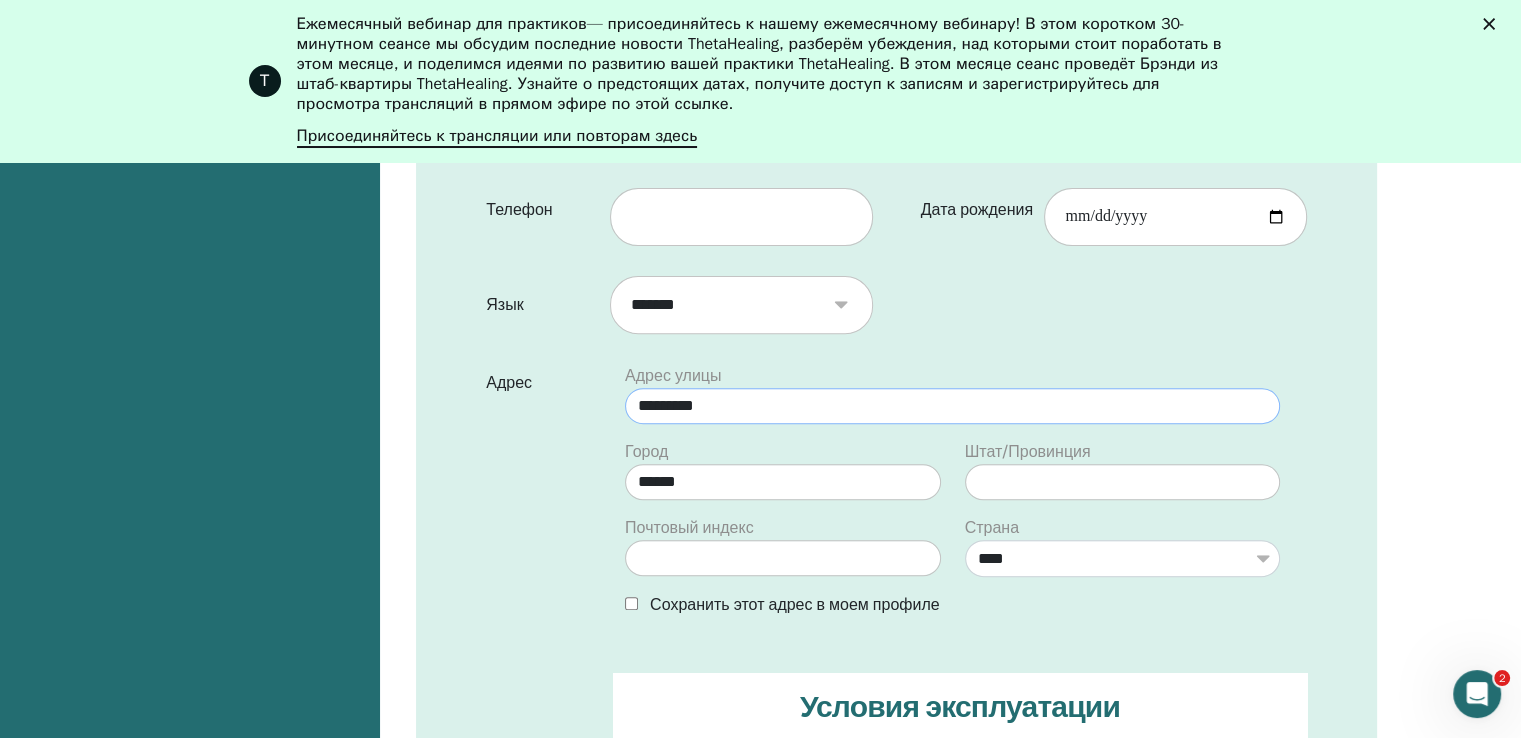 scroll, scrollTop: 480, scrollLeft: 0, axis: vertical 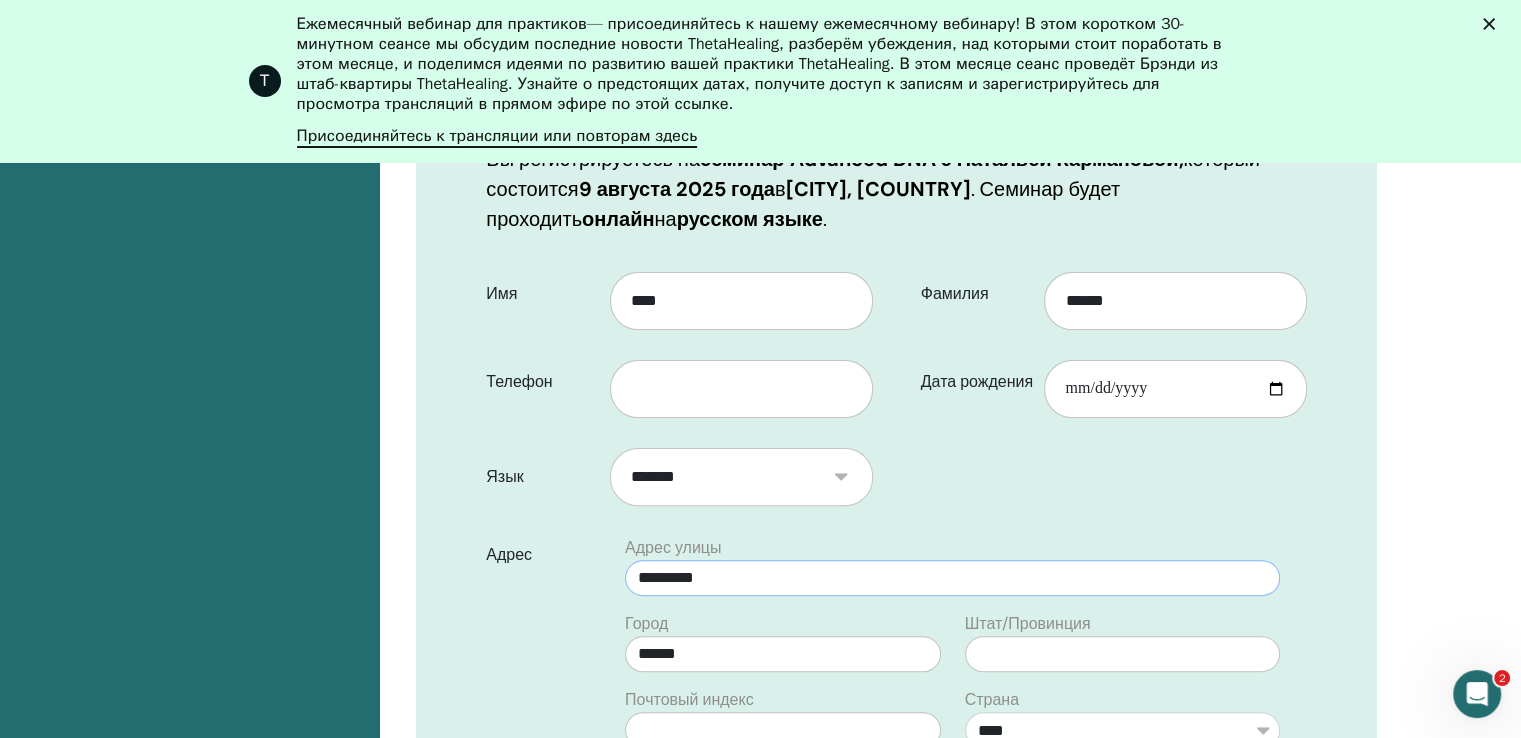 type on "*********" 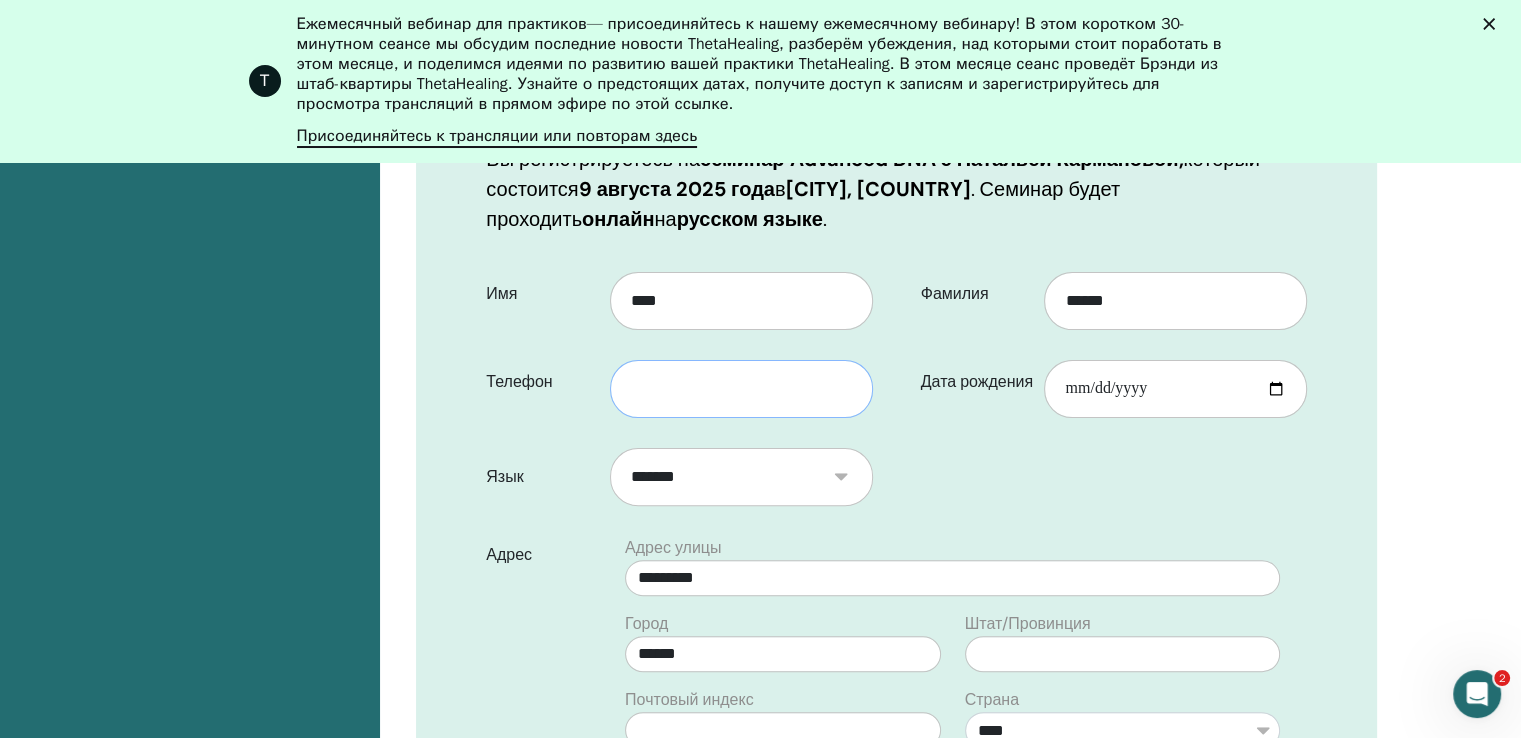 click at bounding box center [741, 389] 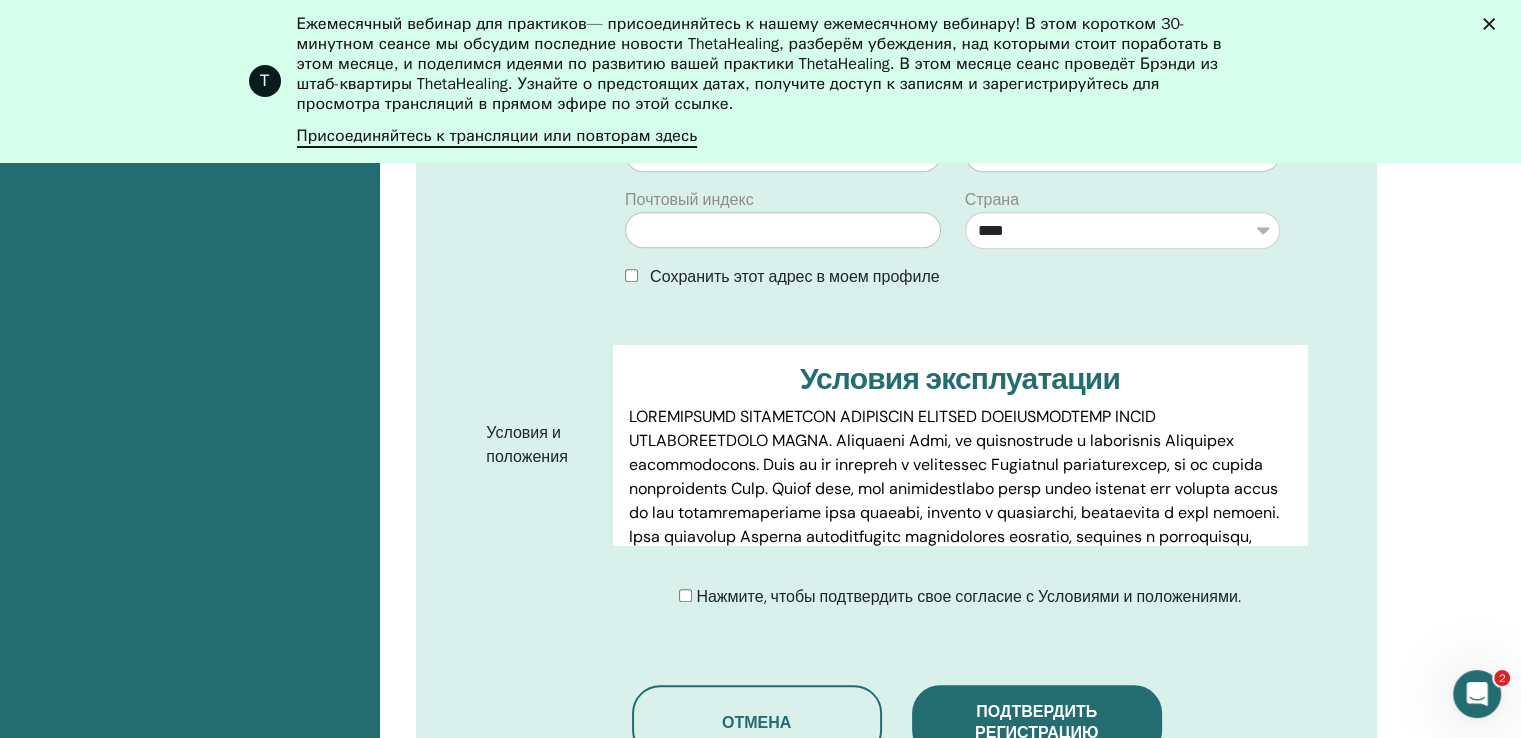 scroll, scrollTop: 1180, scrollLeft: 0, axis: vertical 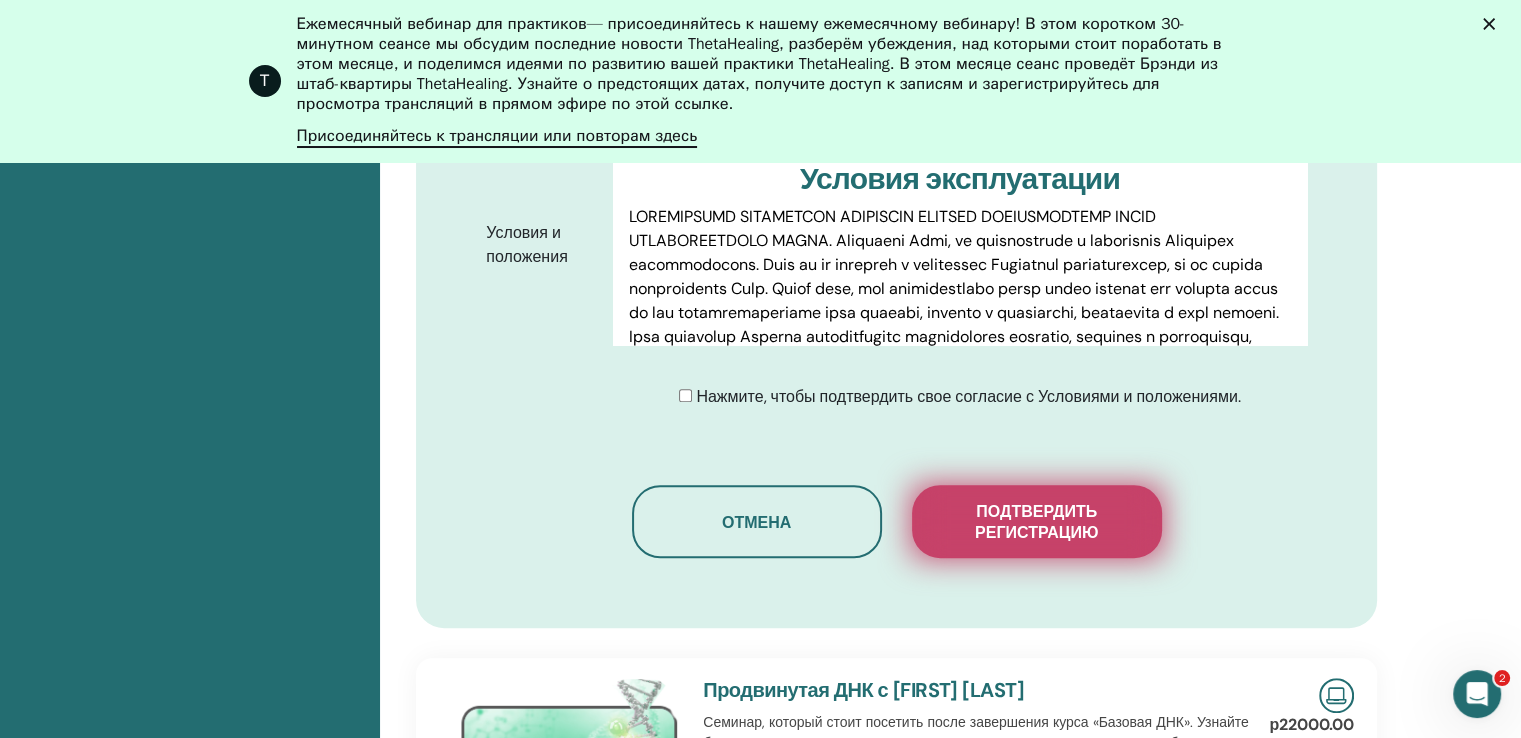 type on "**********" 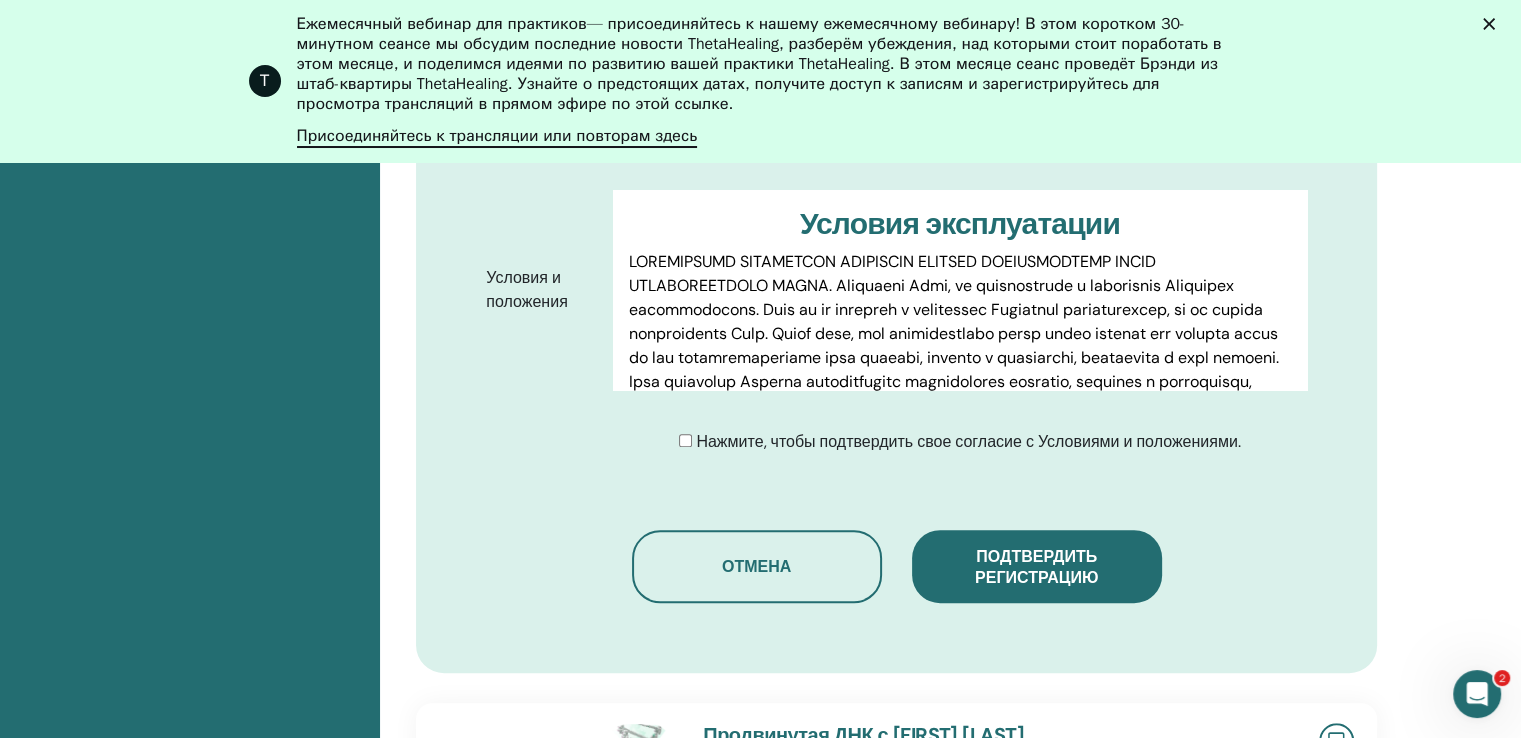 click 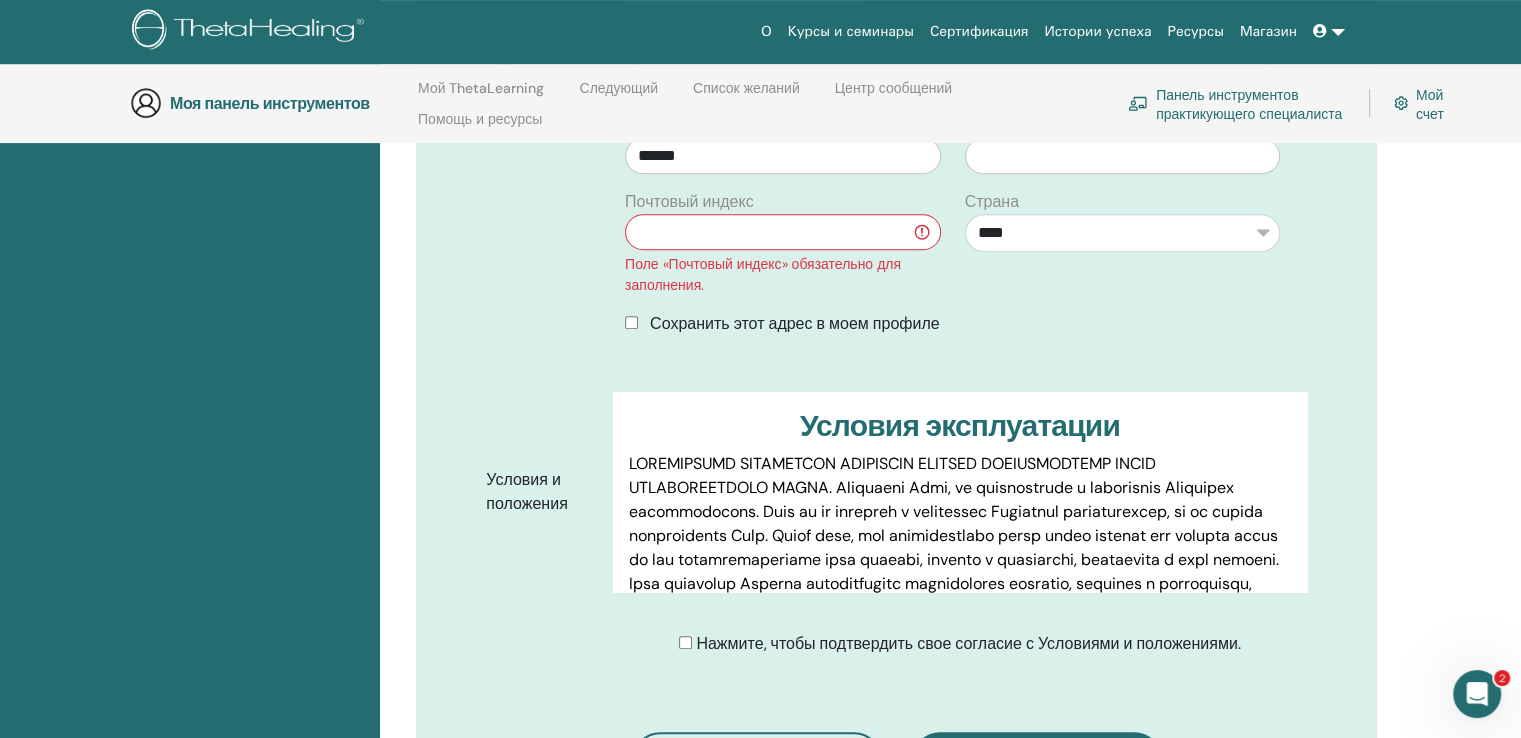 scroll, scrollTop: 780, scrollLeft: 0, axis: vertical 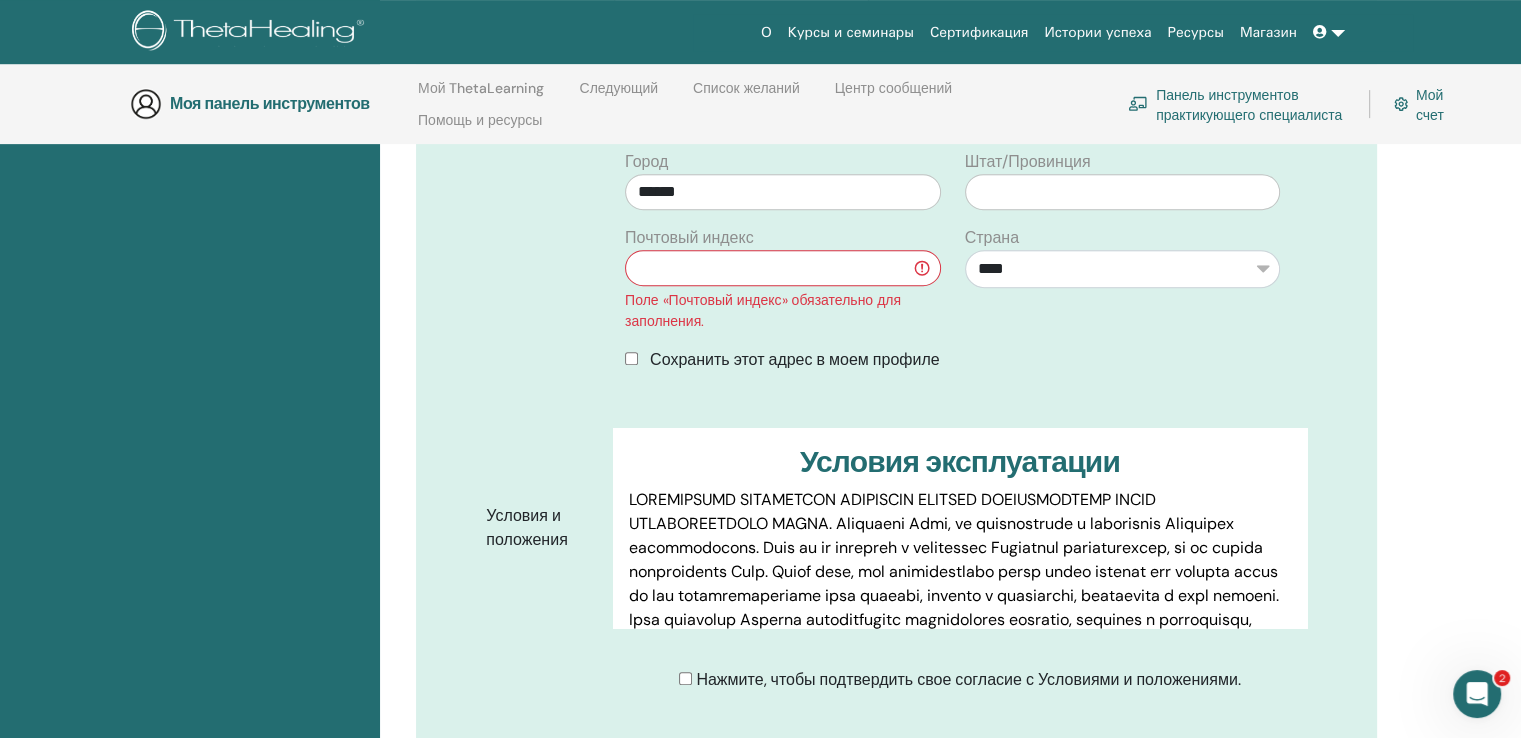 click at bounding box center (782, 268) 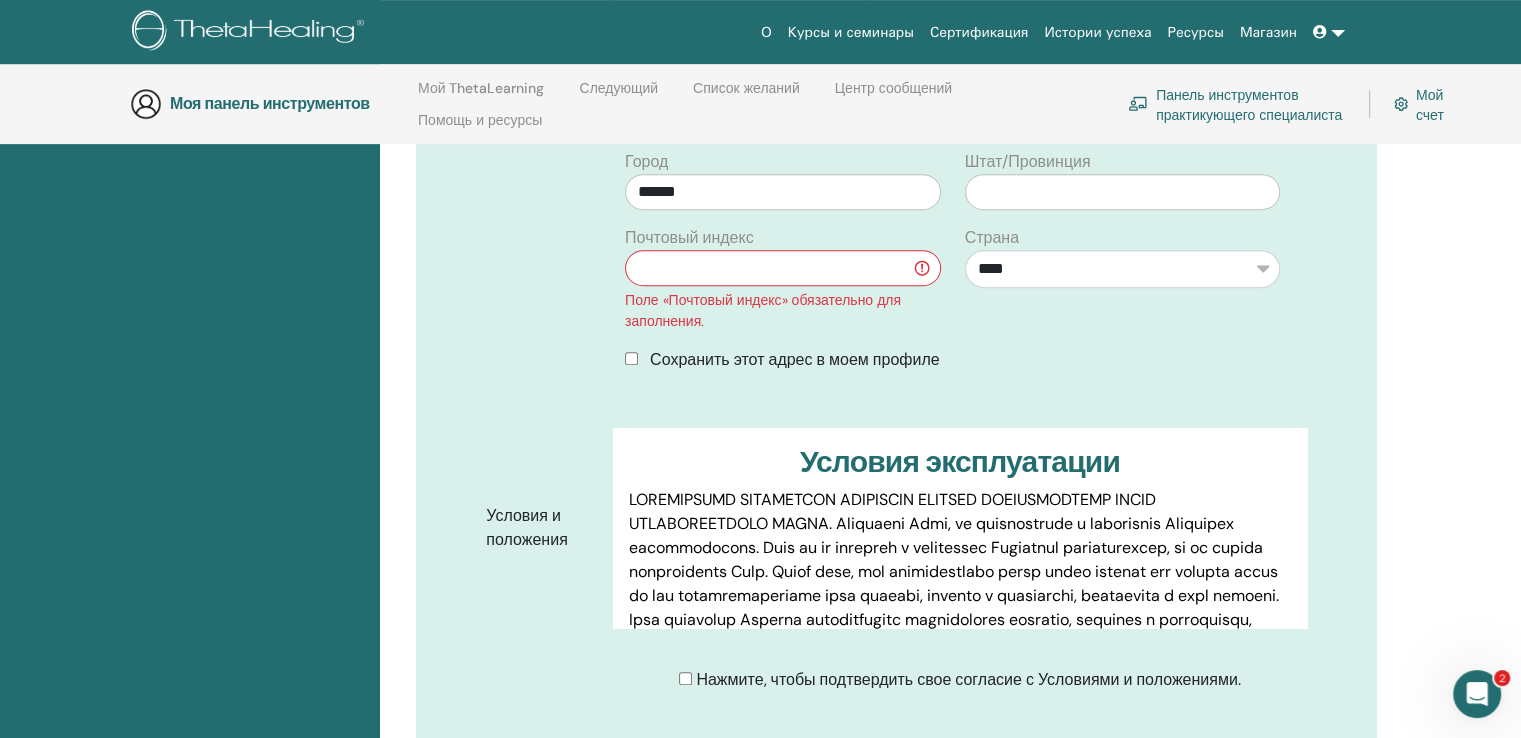 type on "******" 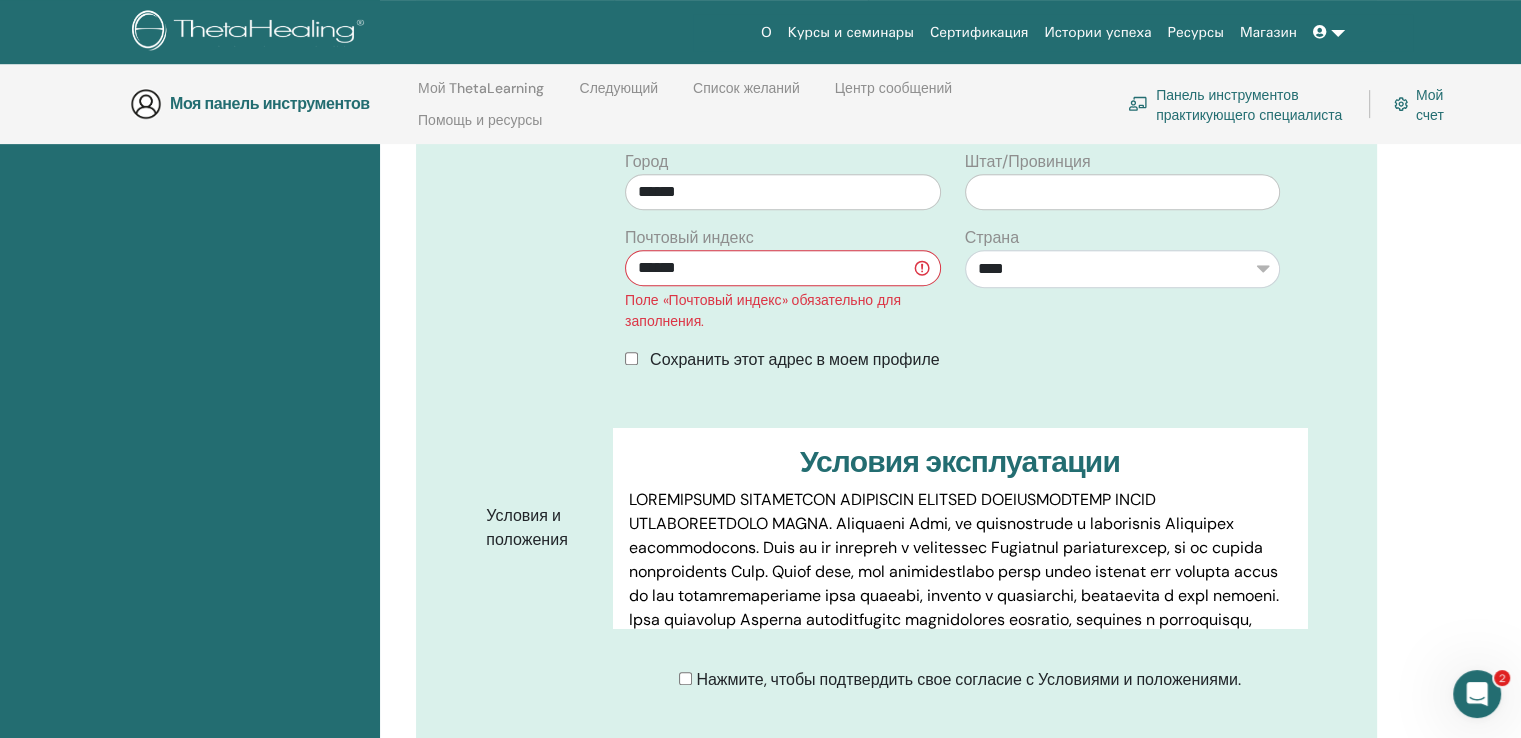 type on "*****" 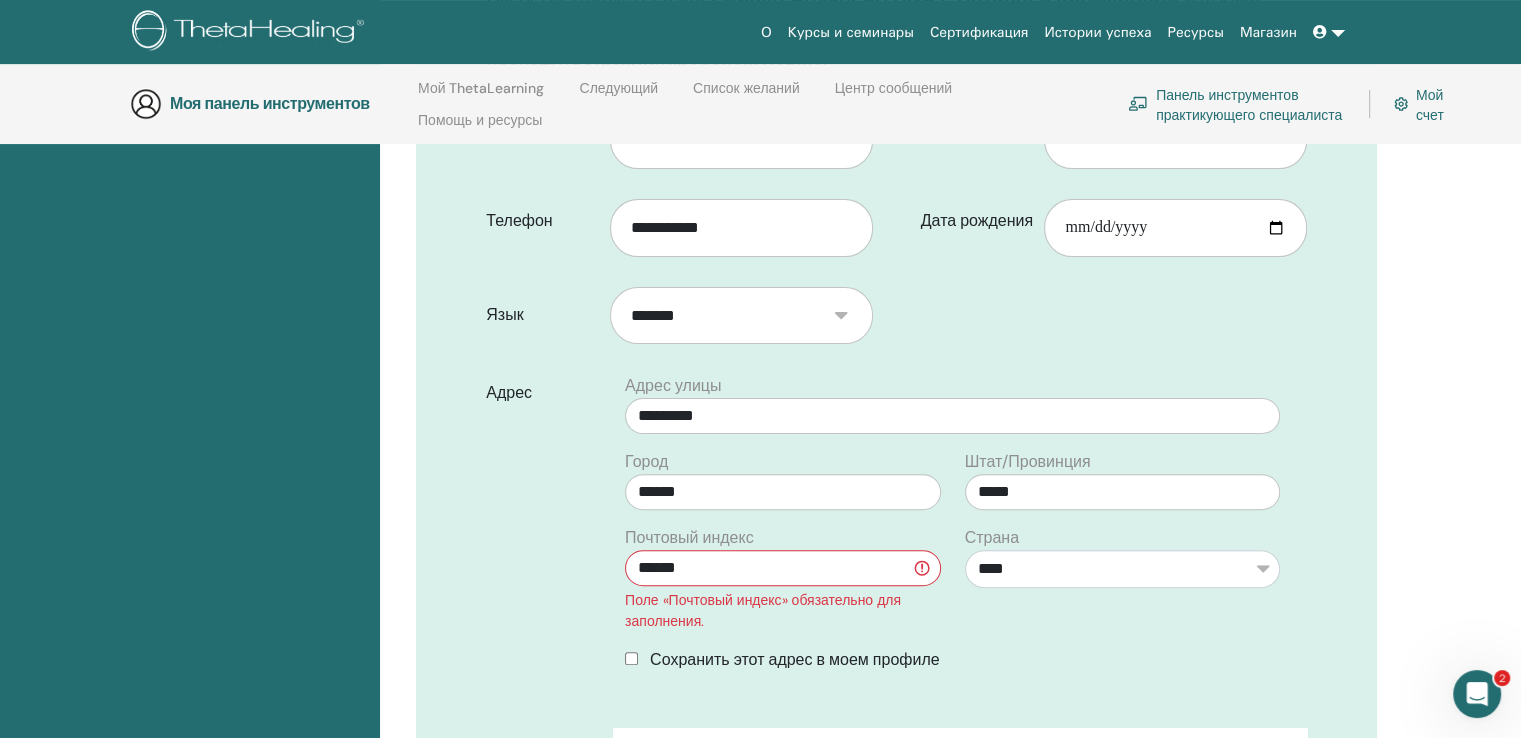 scroll, scrollTop: 480, scrollLeft: 0, axis: vertical 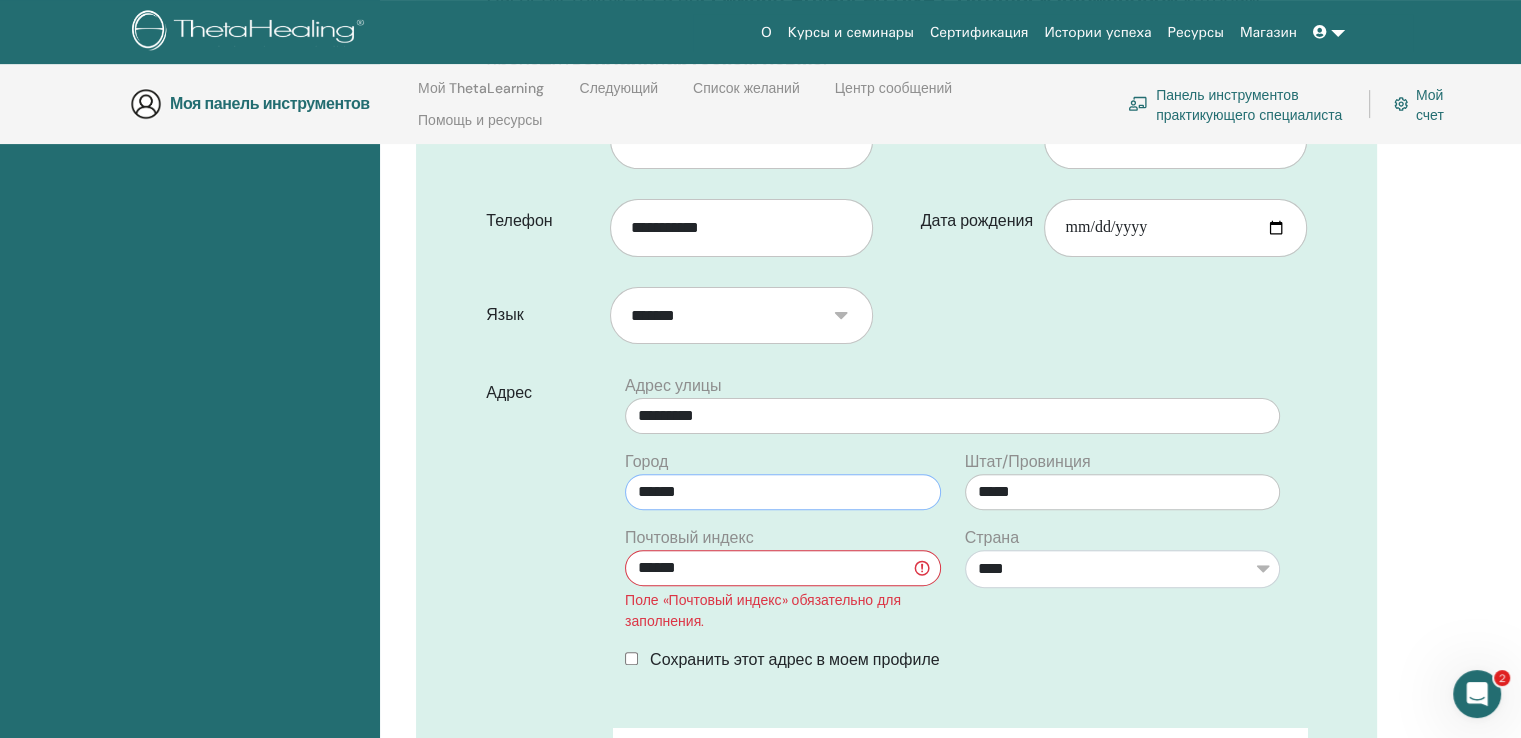 drag, startPoint x: 725, startPoint y: 492, endPoint x: 606, endPoint y: 510, distance: 120.353645 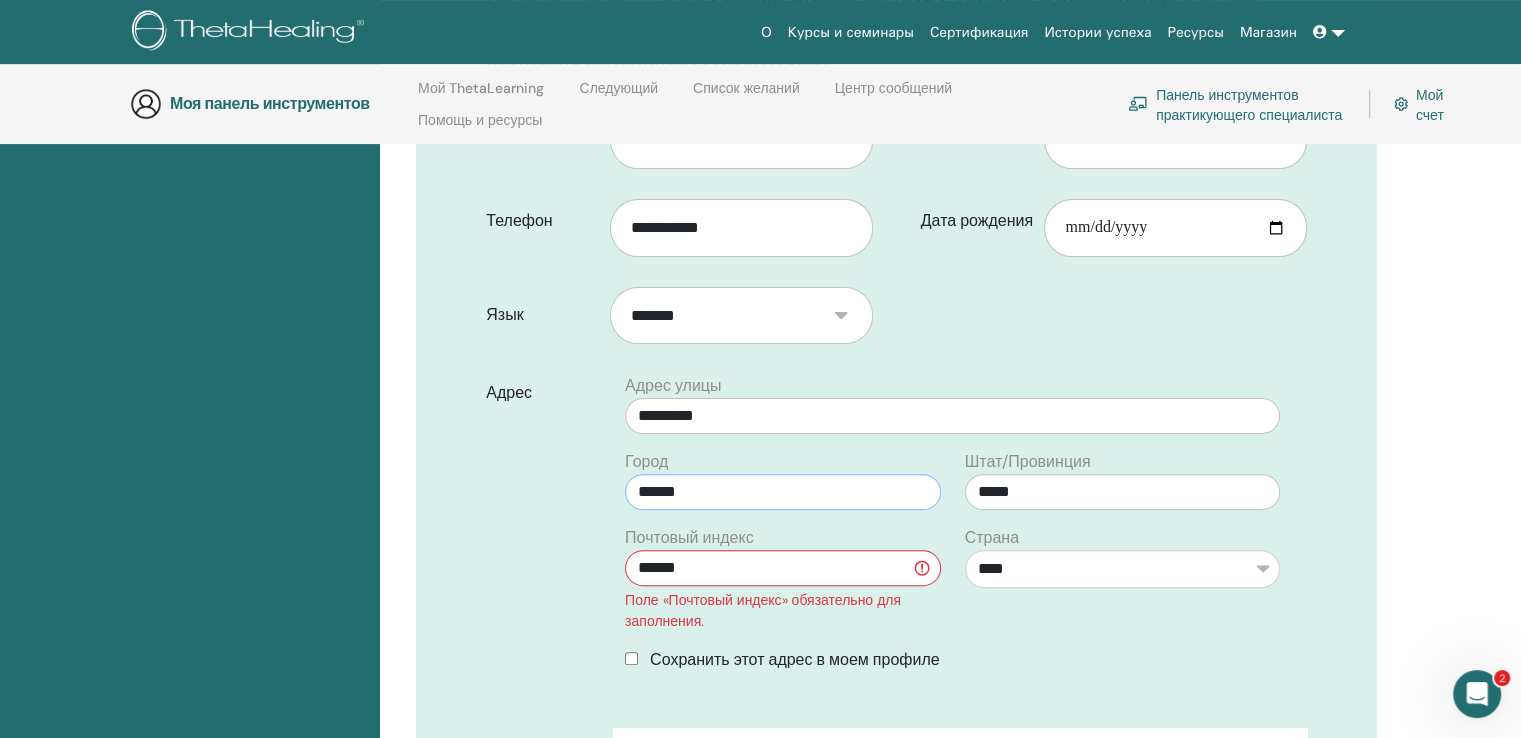 click on "**********" at bounding box center (952, 531) 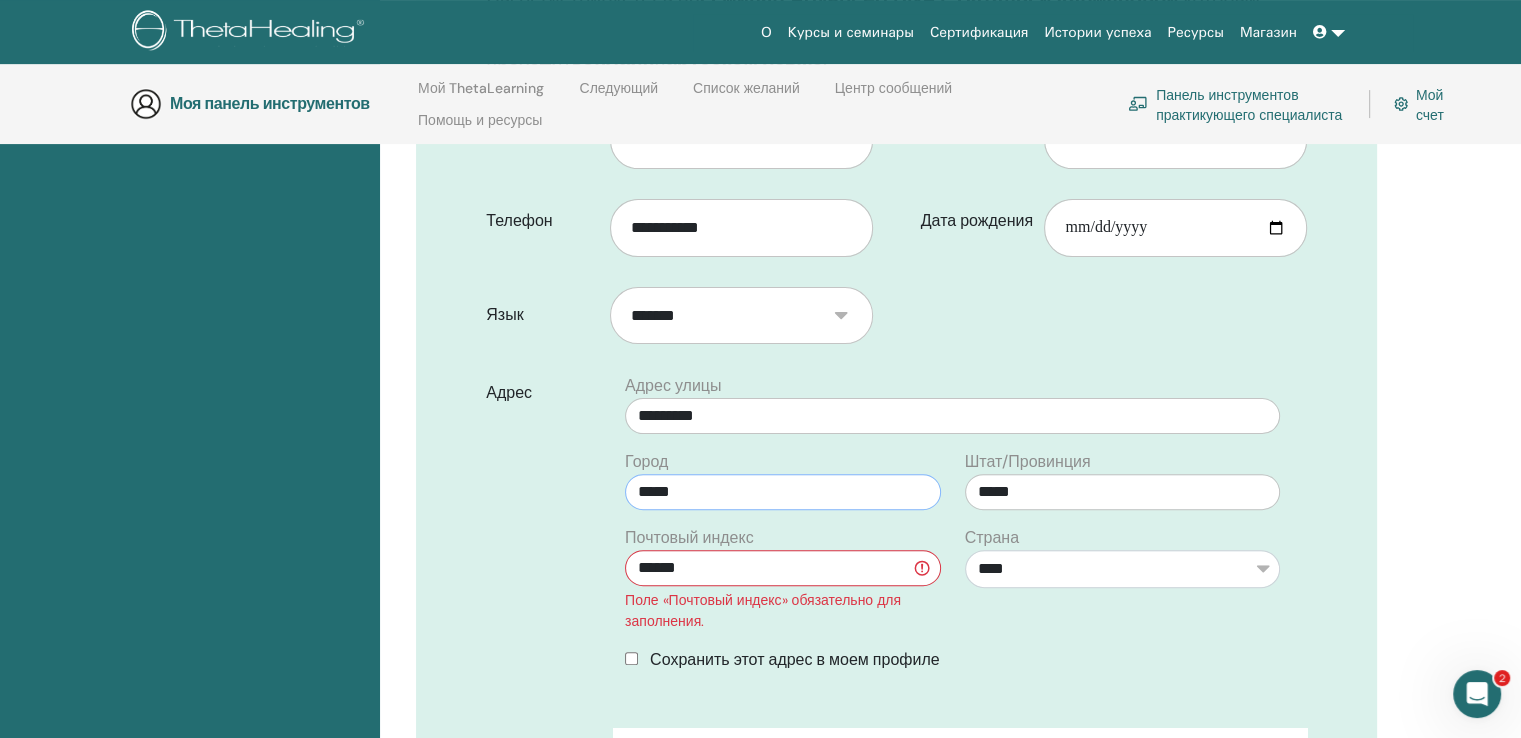 type on "*****" 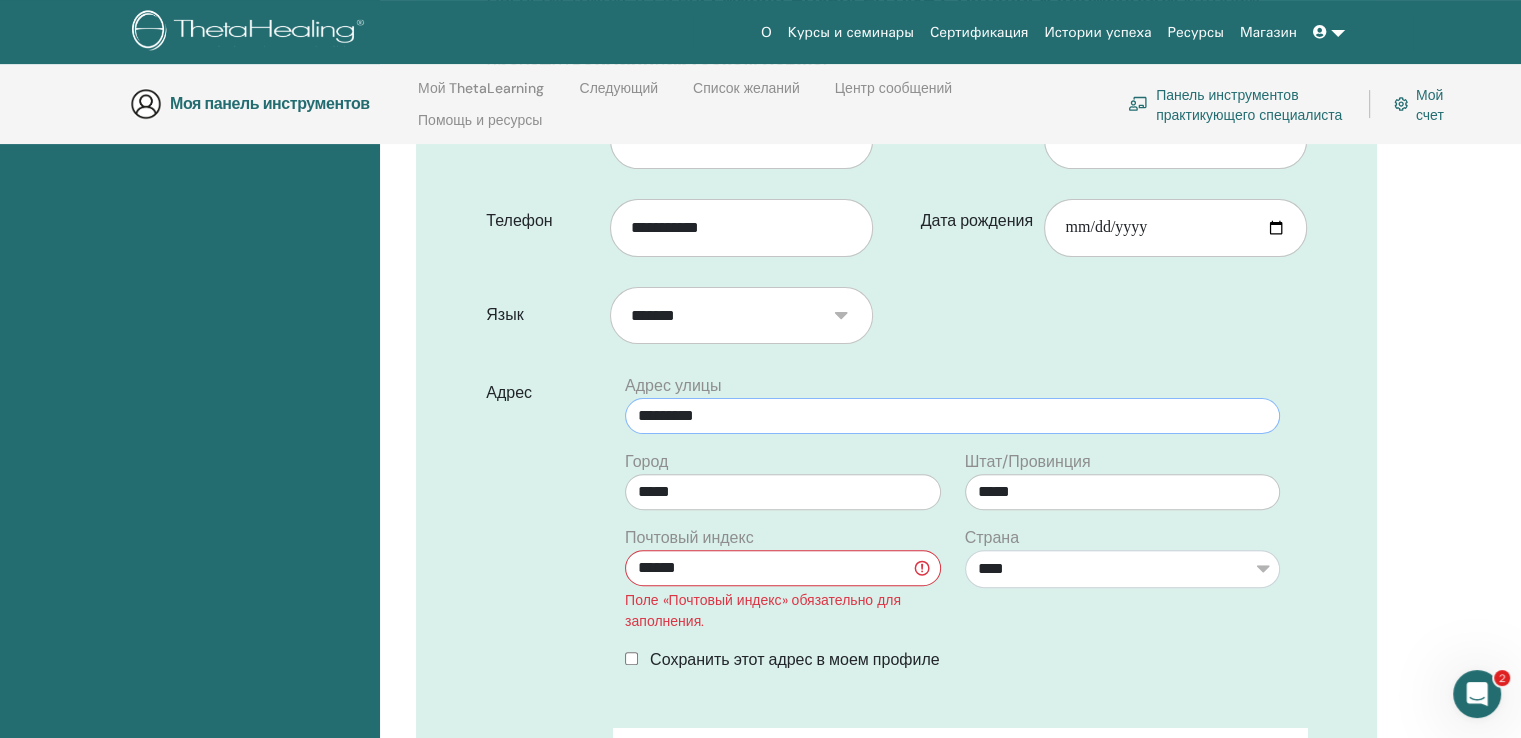 drag, startPoint x: 762, startPoint y: 413, endPoint x: 368, endPoint y: 468, distance: 397.8203 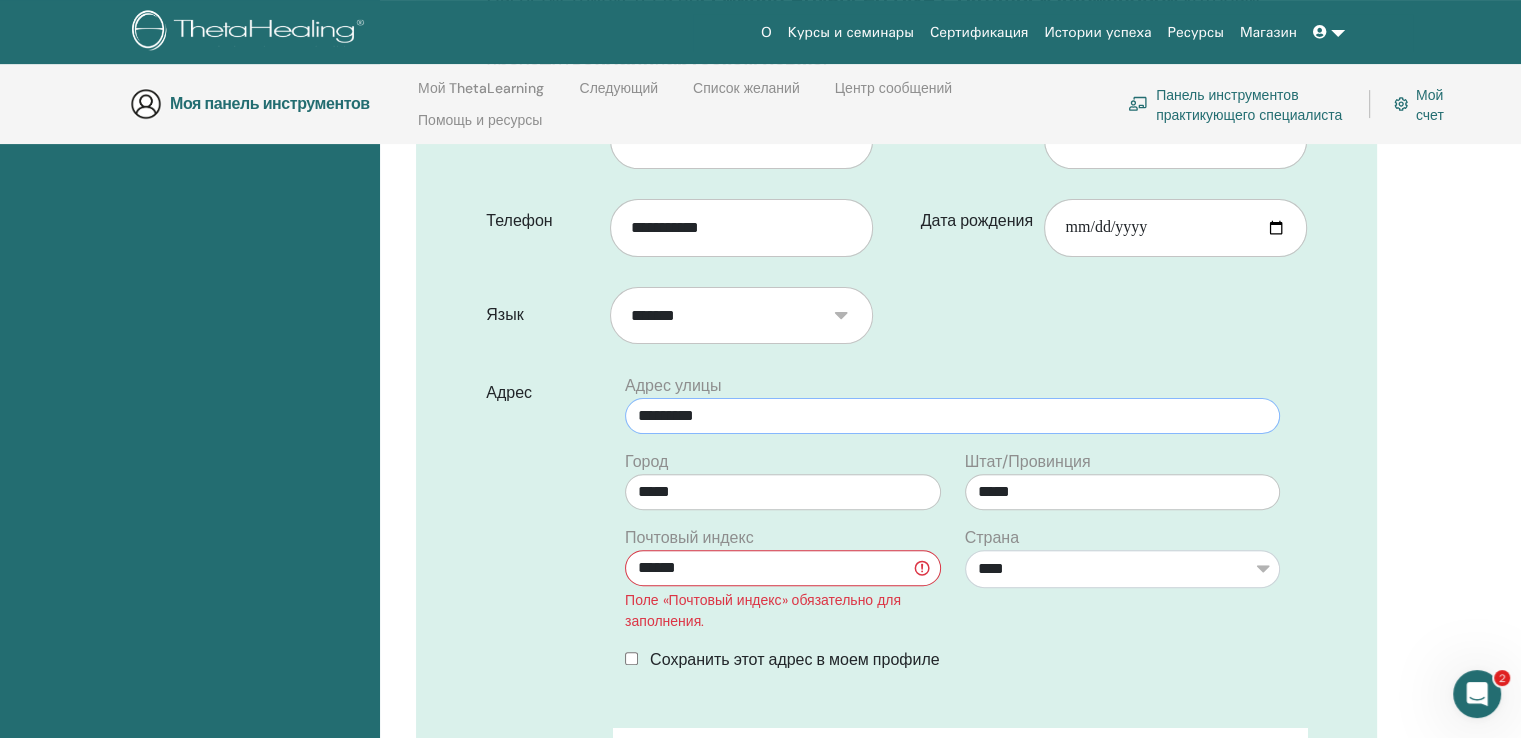 click on "Вступает в силу с [DATE]
Вы регистрируетесь на  семинар Advanced DNA с [FIRST] [LAST],  который состоится  [MONTH] [DAY] [YEAR]  в  онлайн Имя" at bounding box center (760, 825) 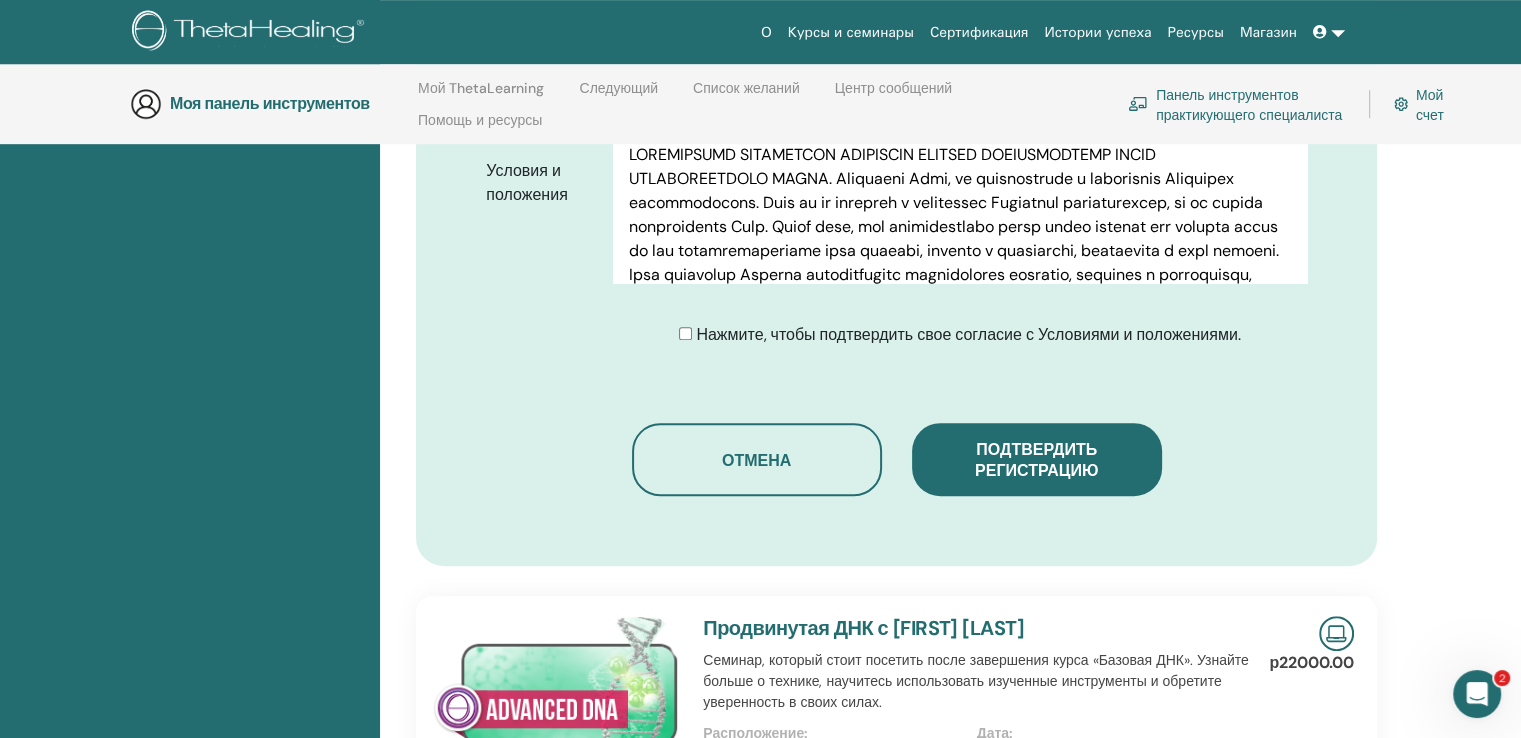 scroll, scrollTop: 1180, scrollLeft: 0, axis: vertical 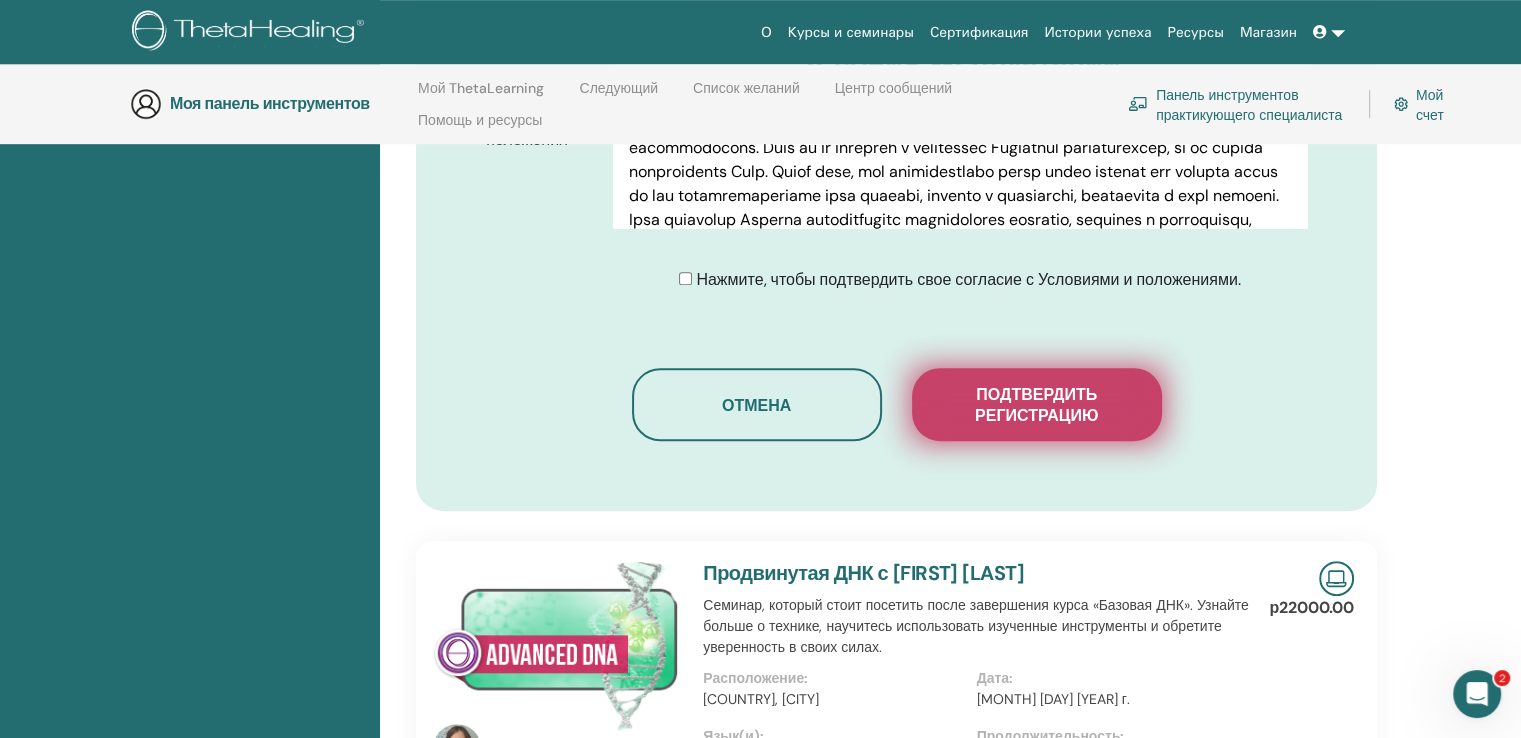 type on "*********" 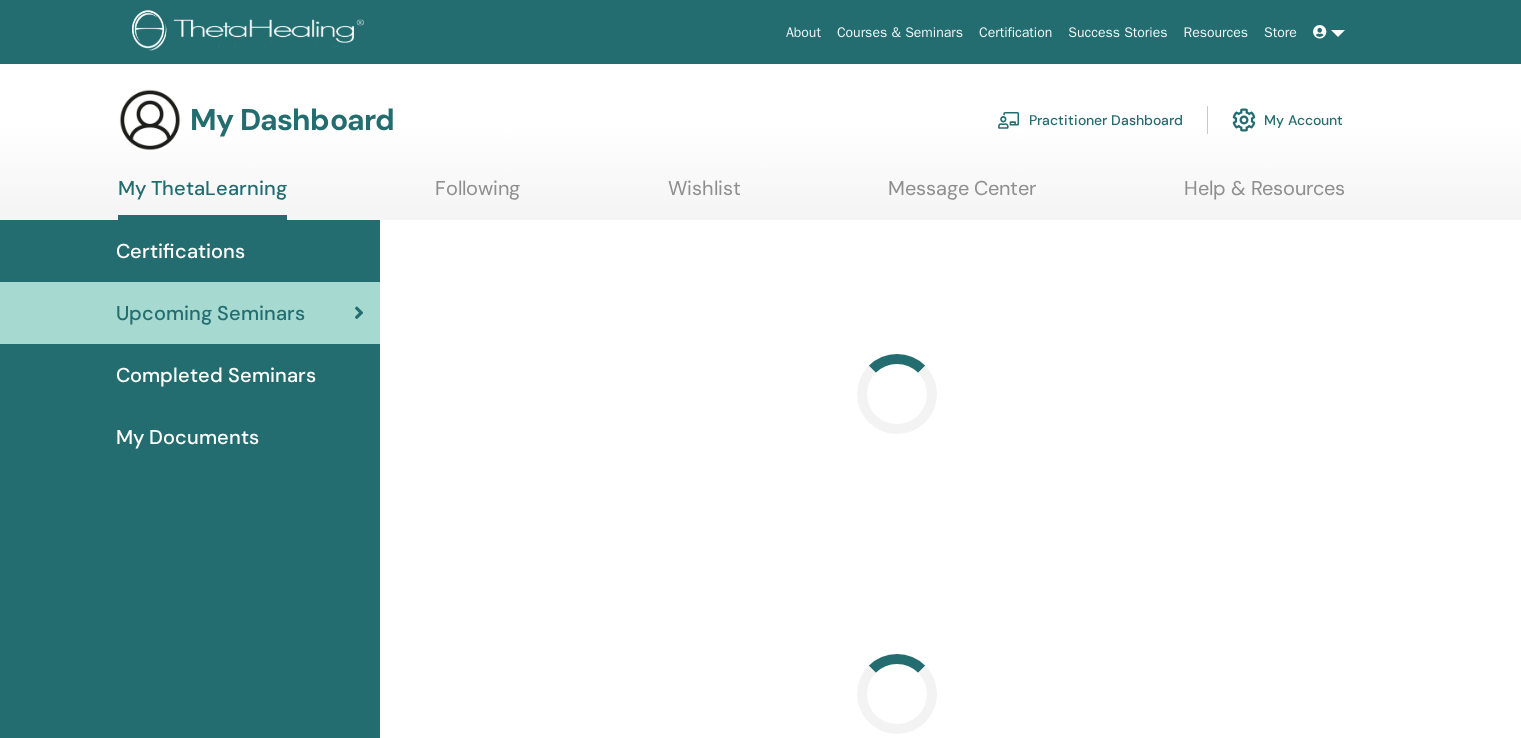 scroll, scrollTop: 0, scrollLeft: 0, axis: both 